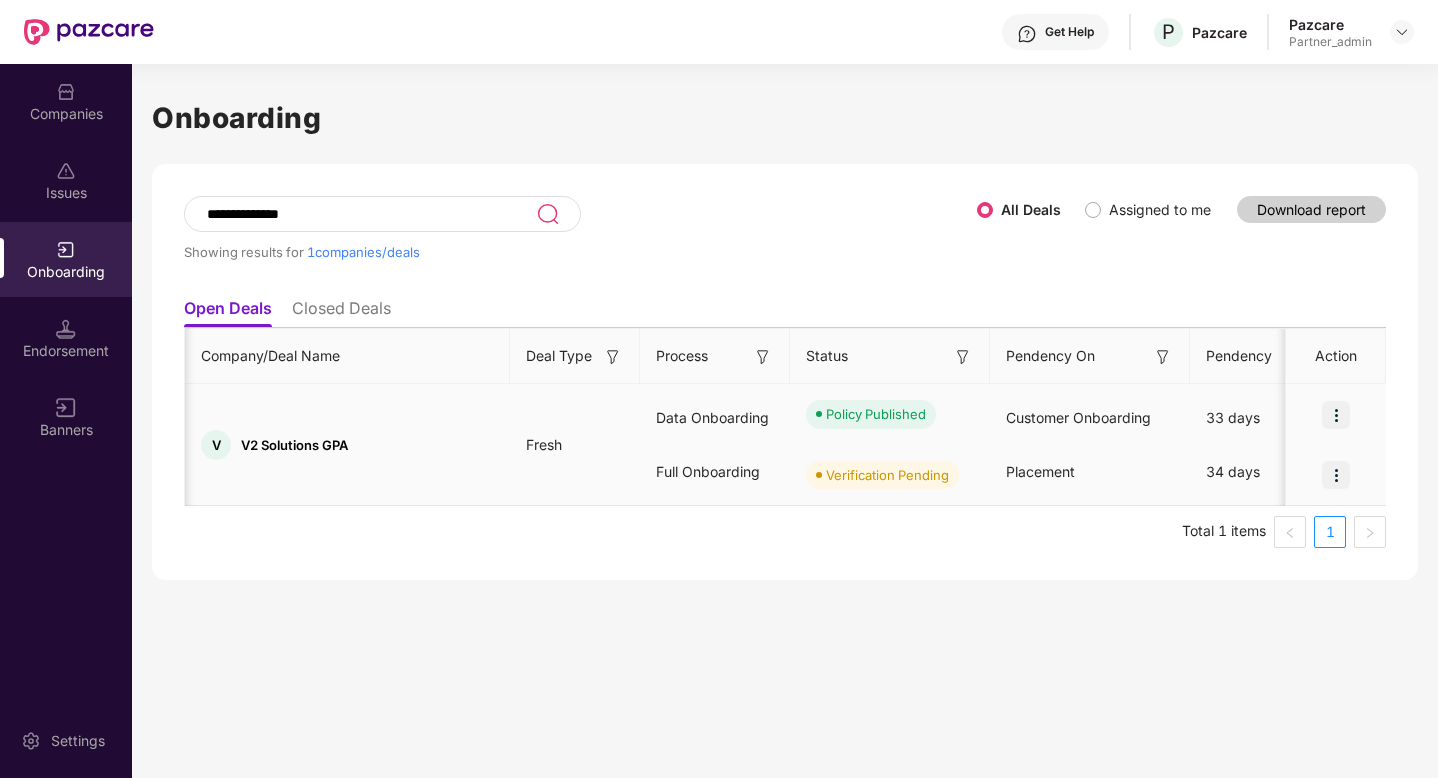 scroll, scrollTop: 0, scrollLeft: 2, axis: horizontal 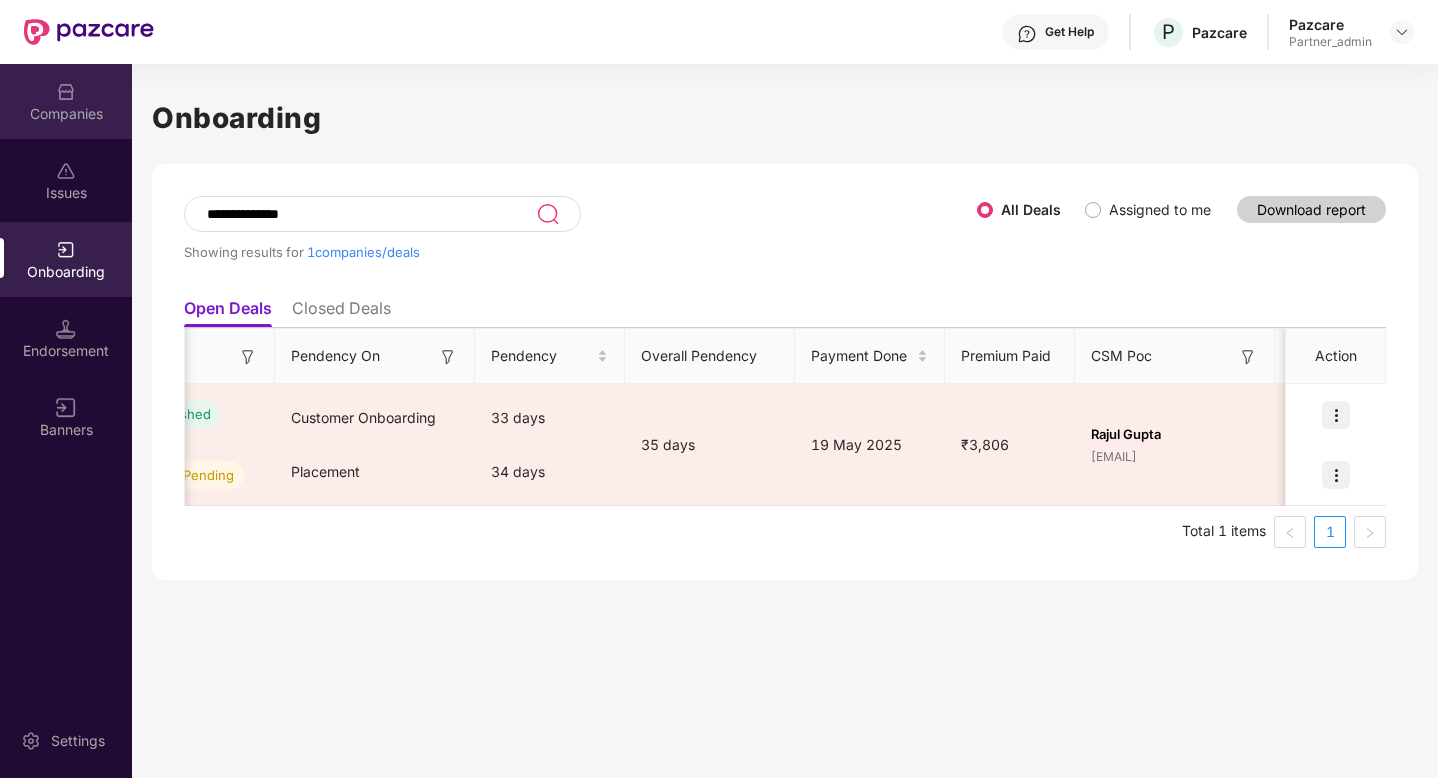 click on "Companies" at bounding box center [66, 114] 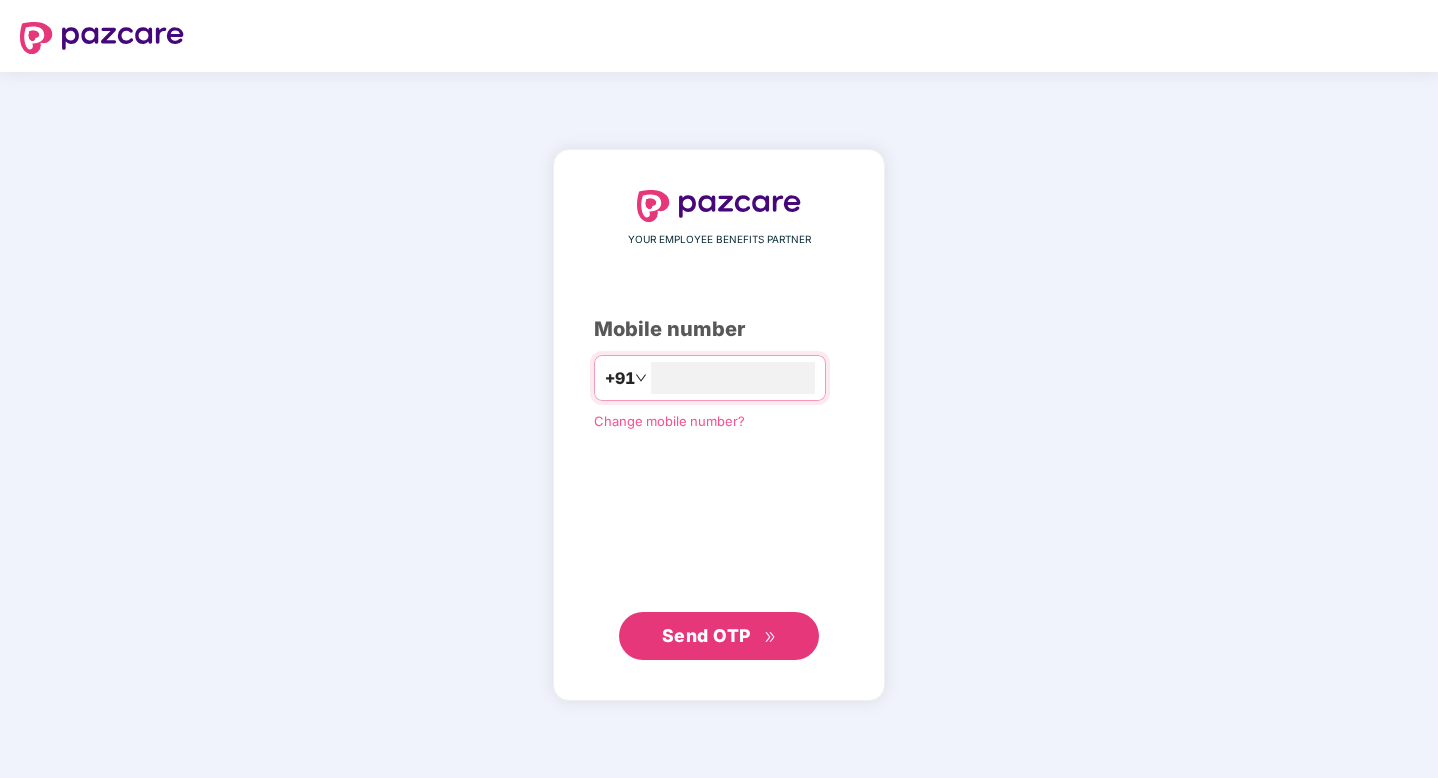 scroll, scrollTop: 0, scrollLeft: 0, axis: both 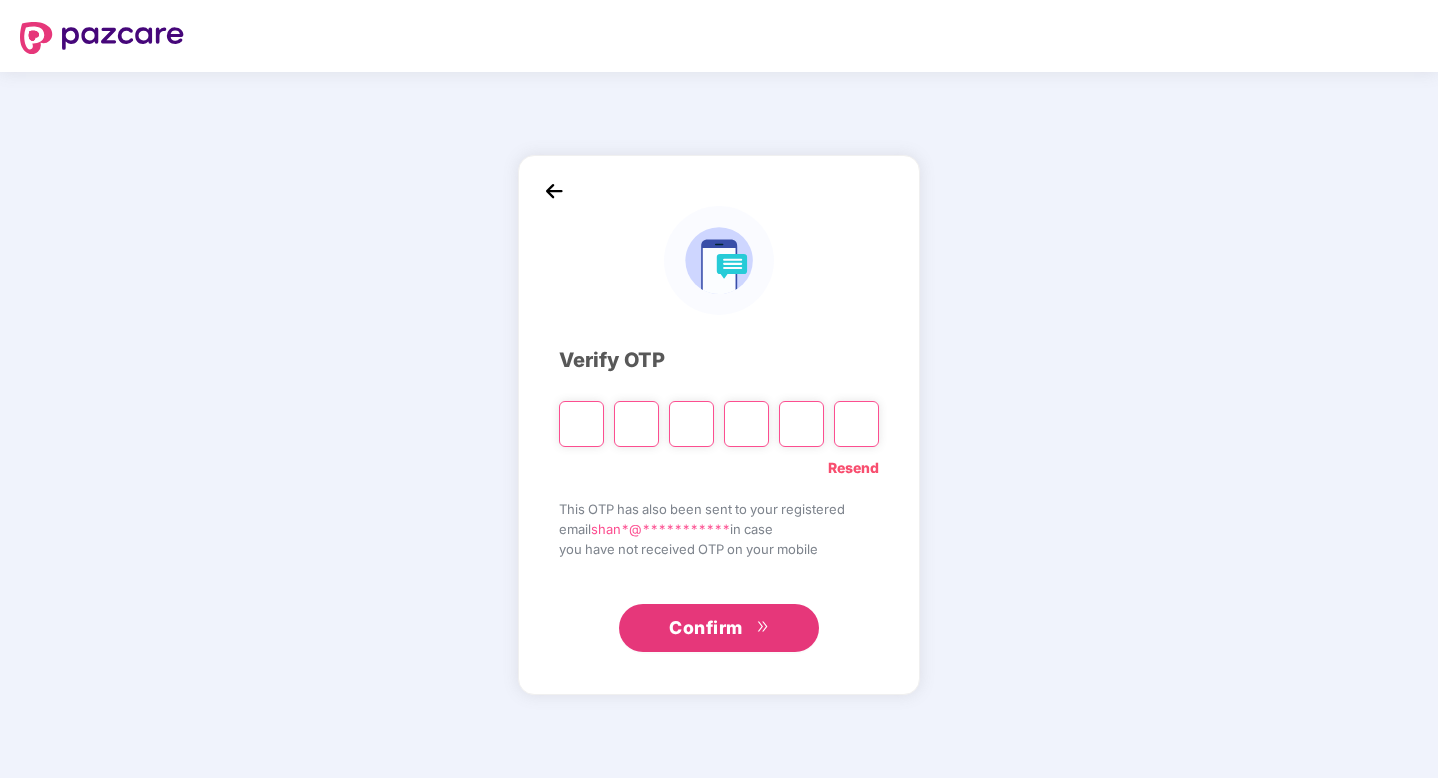 type on "*" 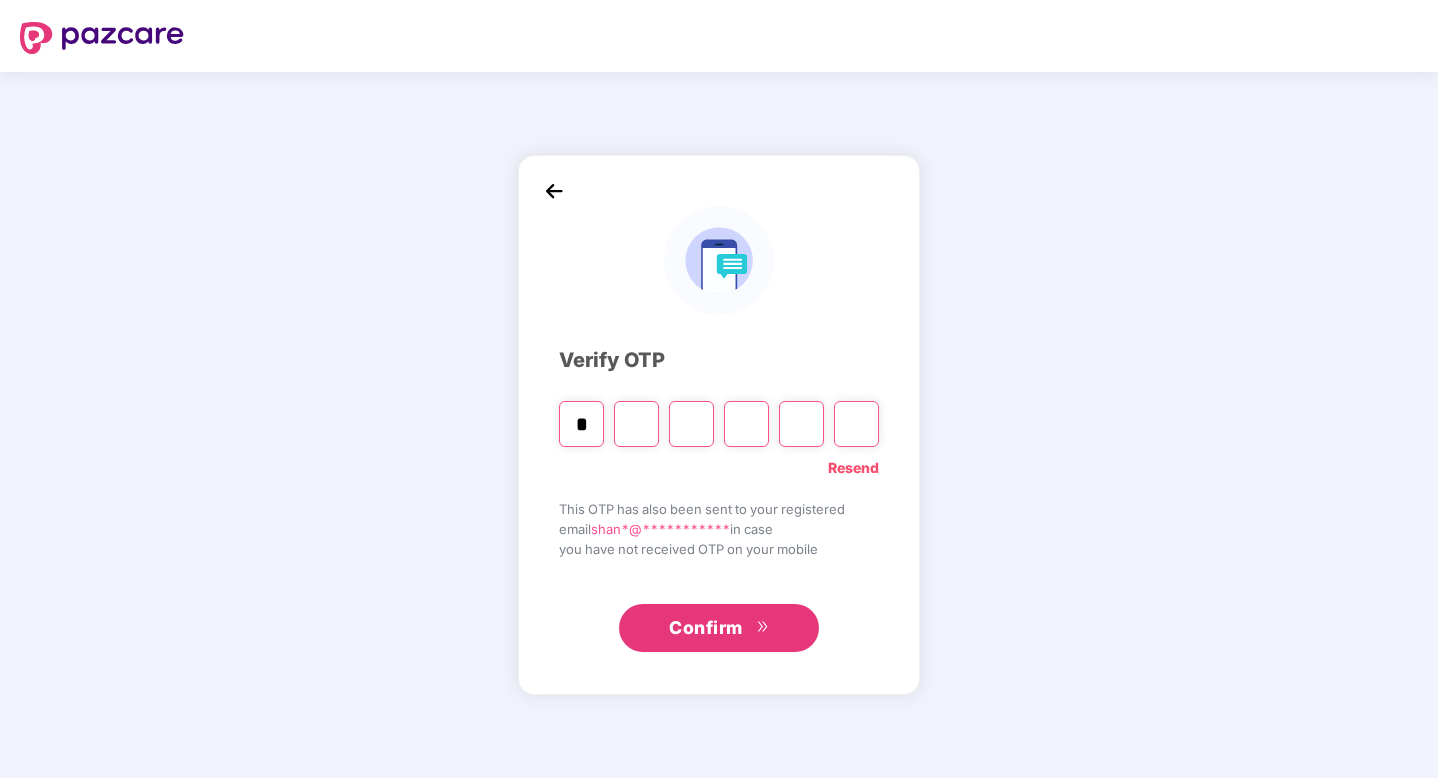 type on "*" 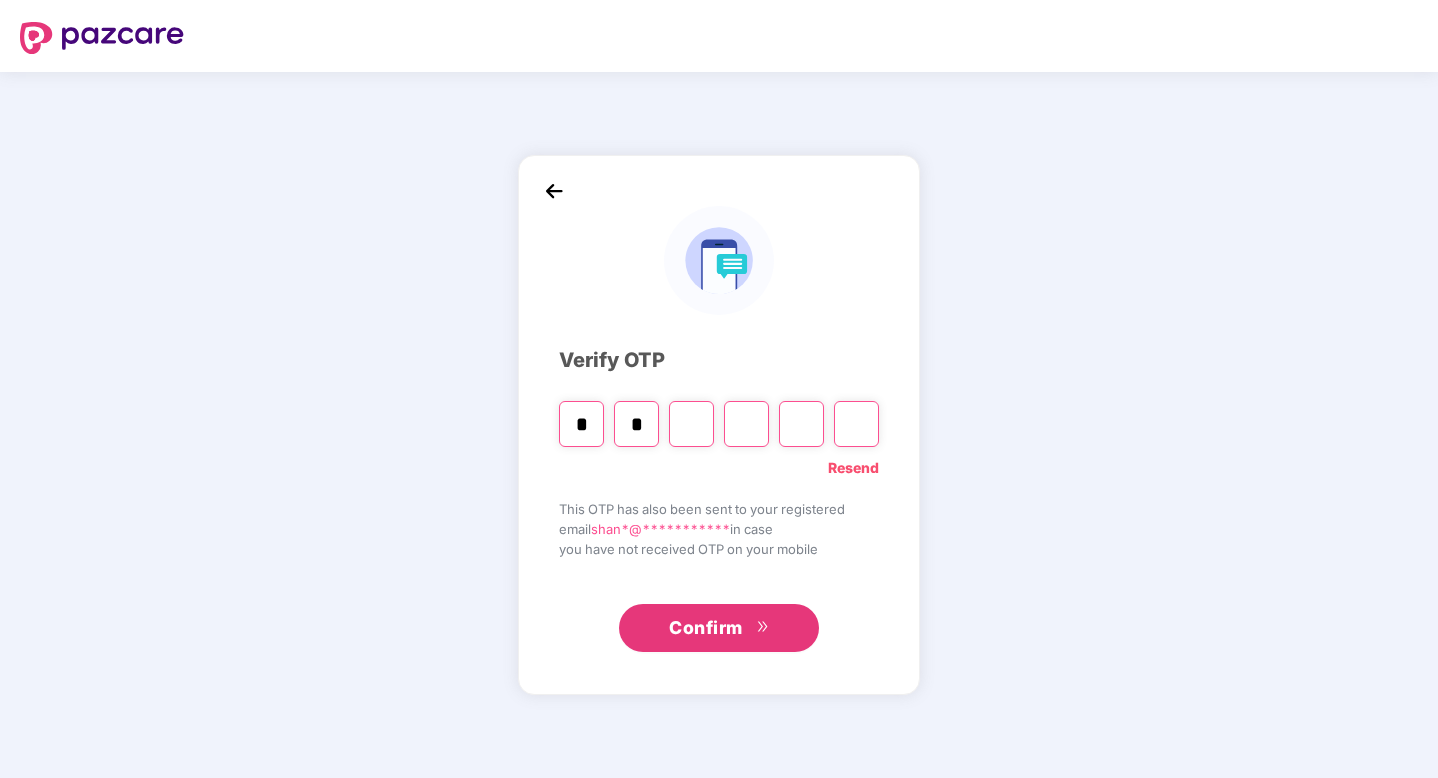 type on "*" 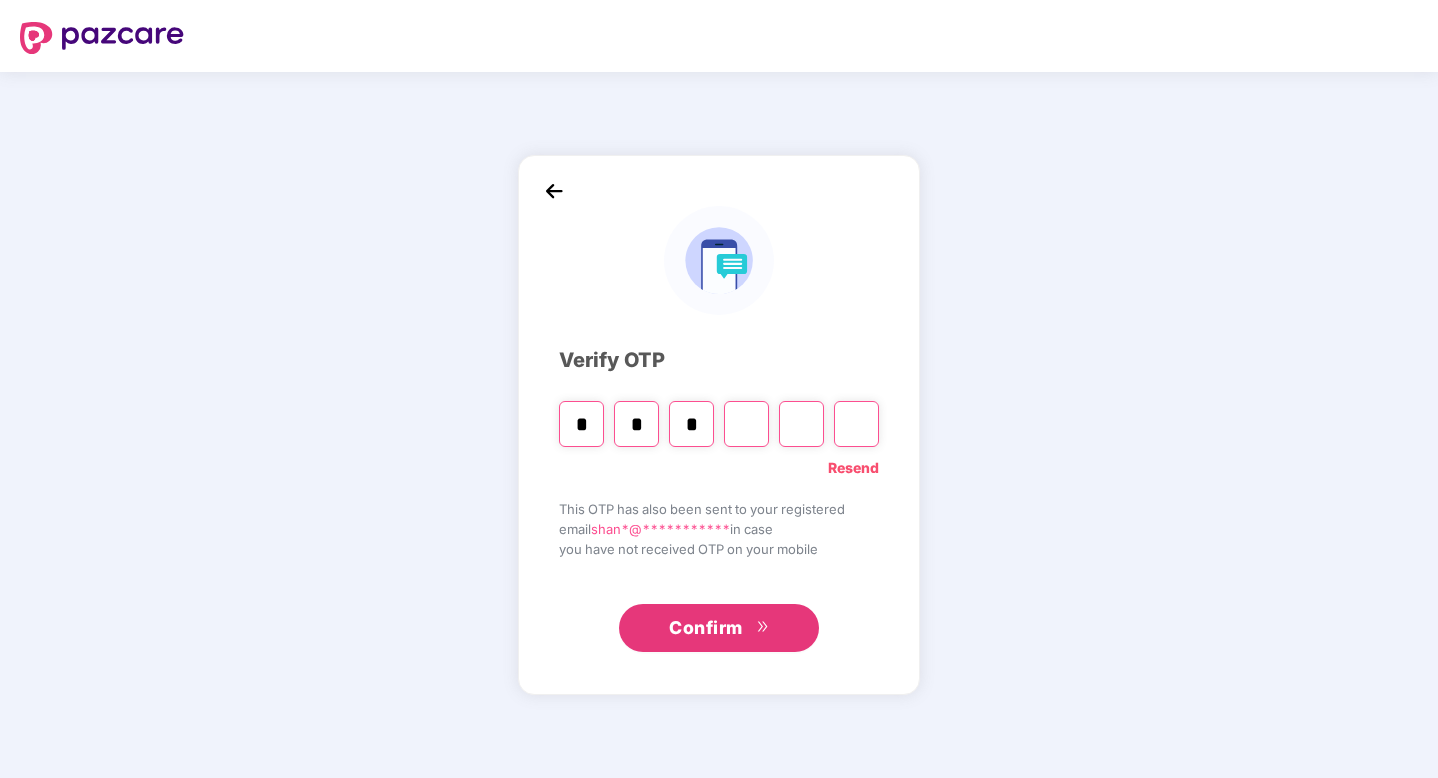 type on "*" 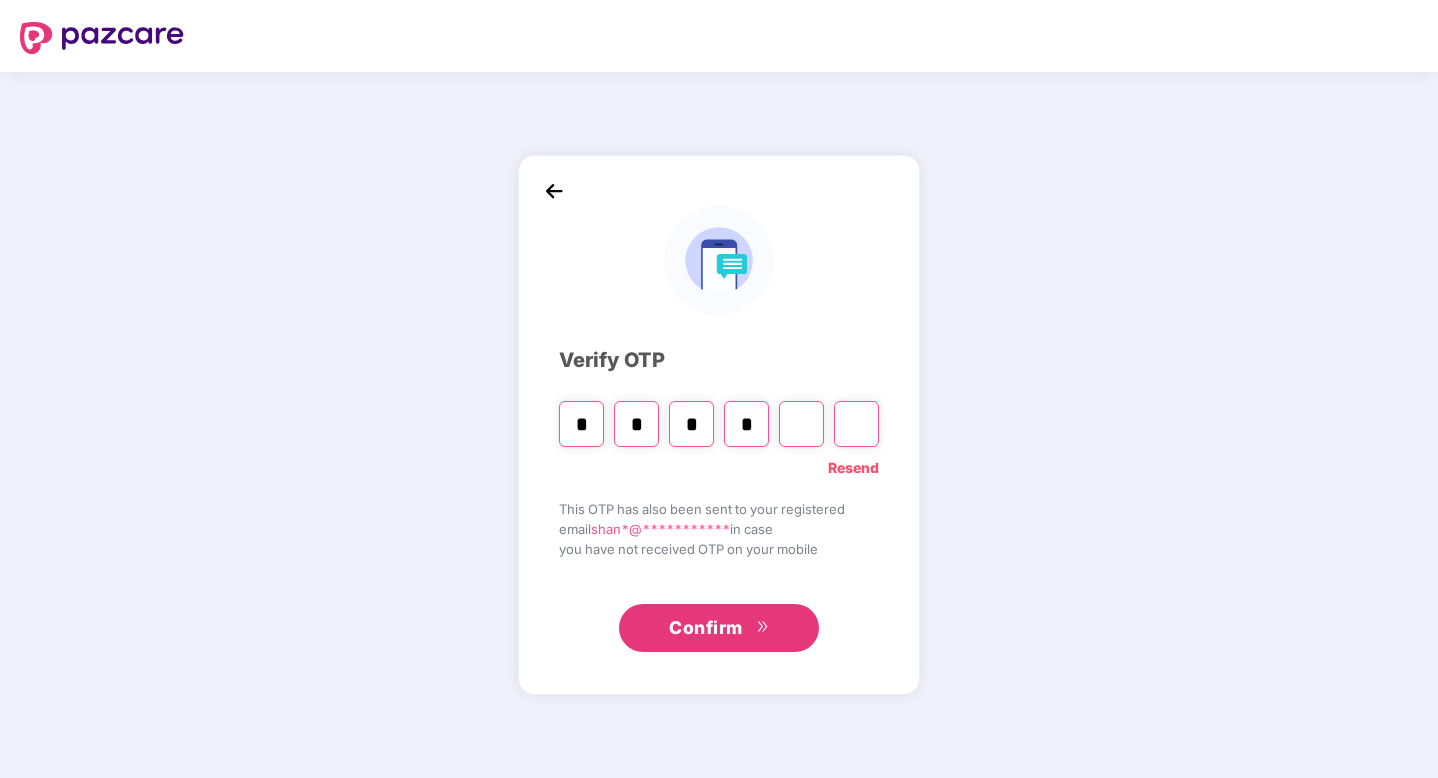 type on "*" 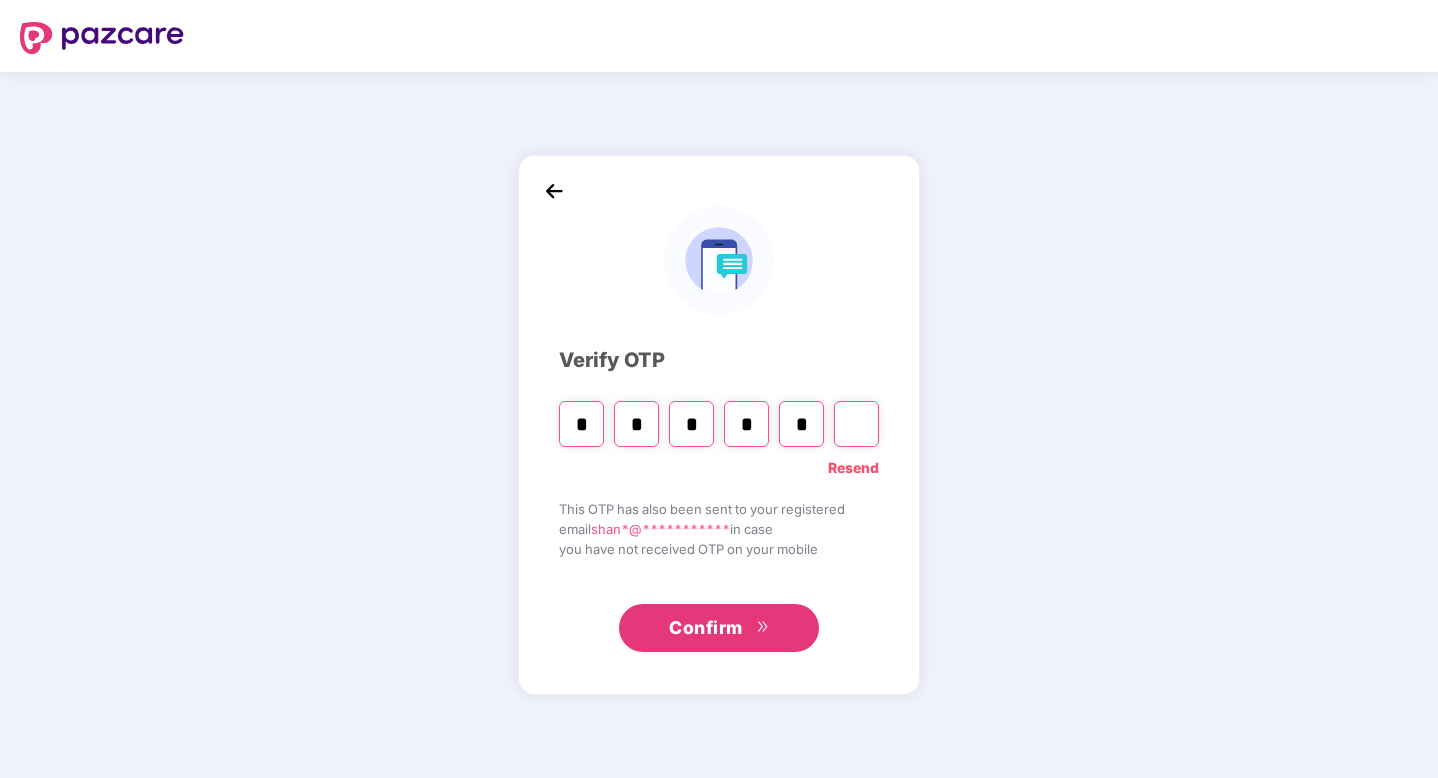 type on "*" 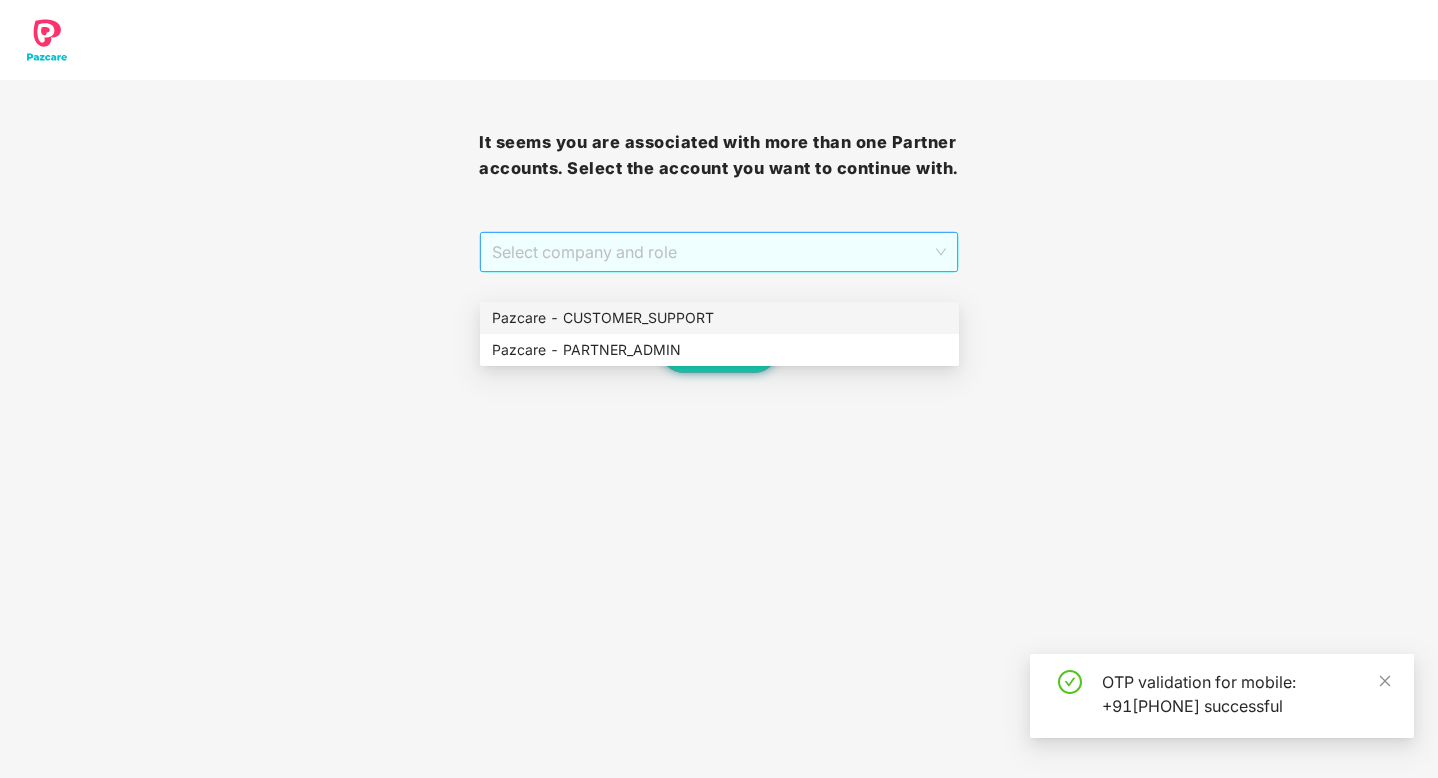 click on "Select company and role" at bounding box center (718, 252) 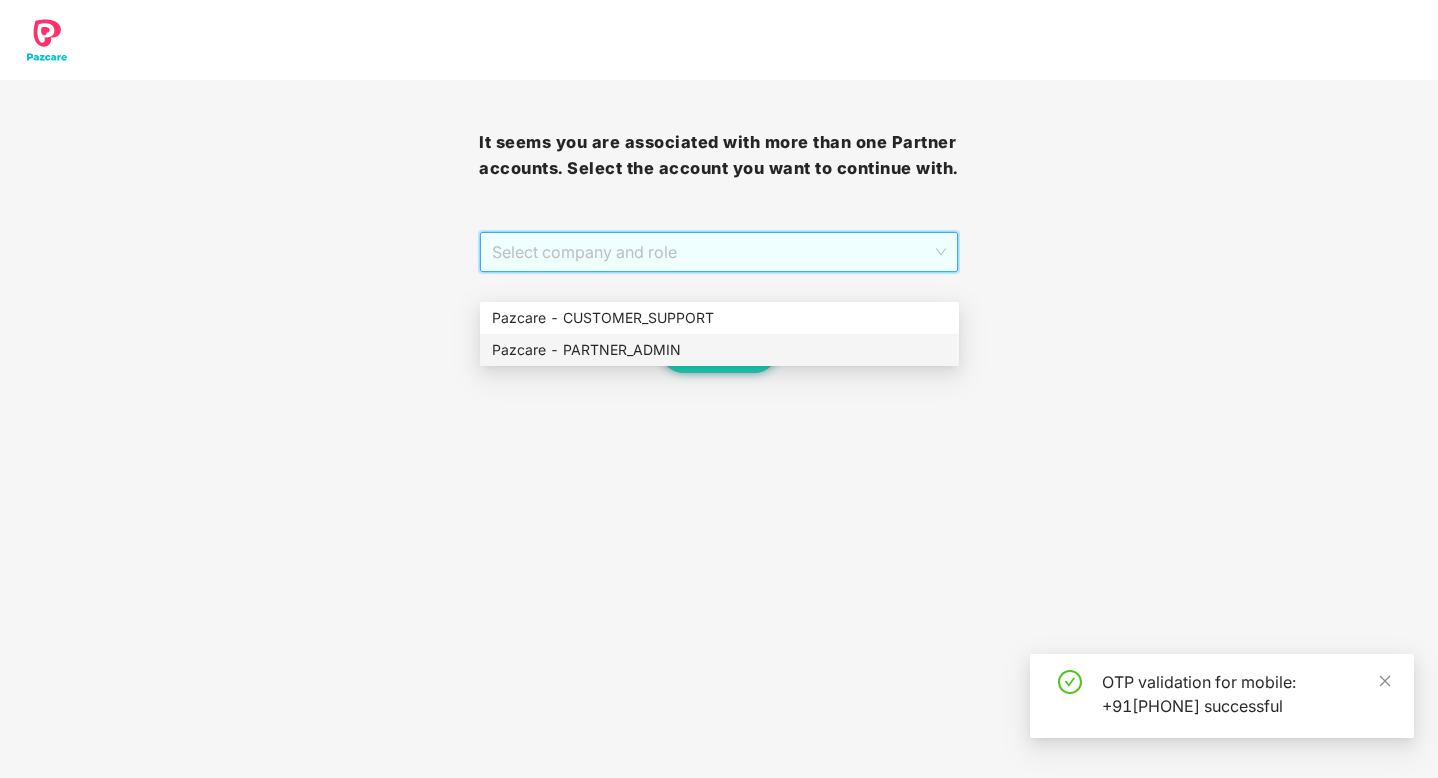 click on "Pazcare - PARTNER_ADMIN" at bounding box center [719, 350] 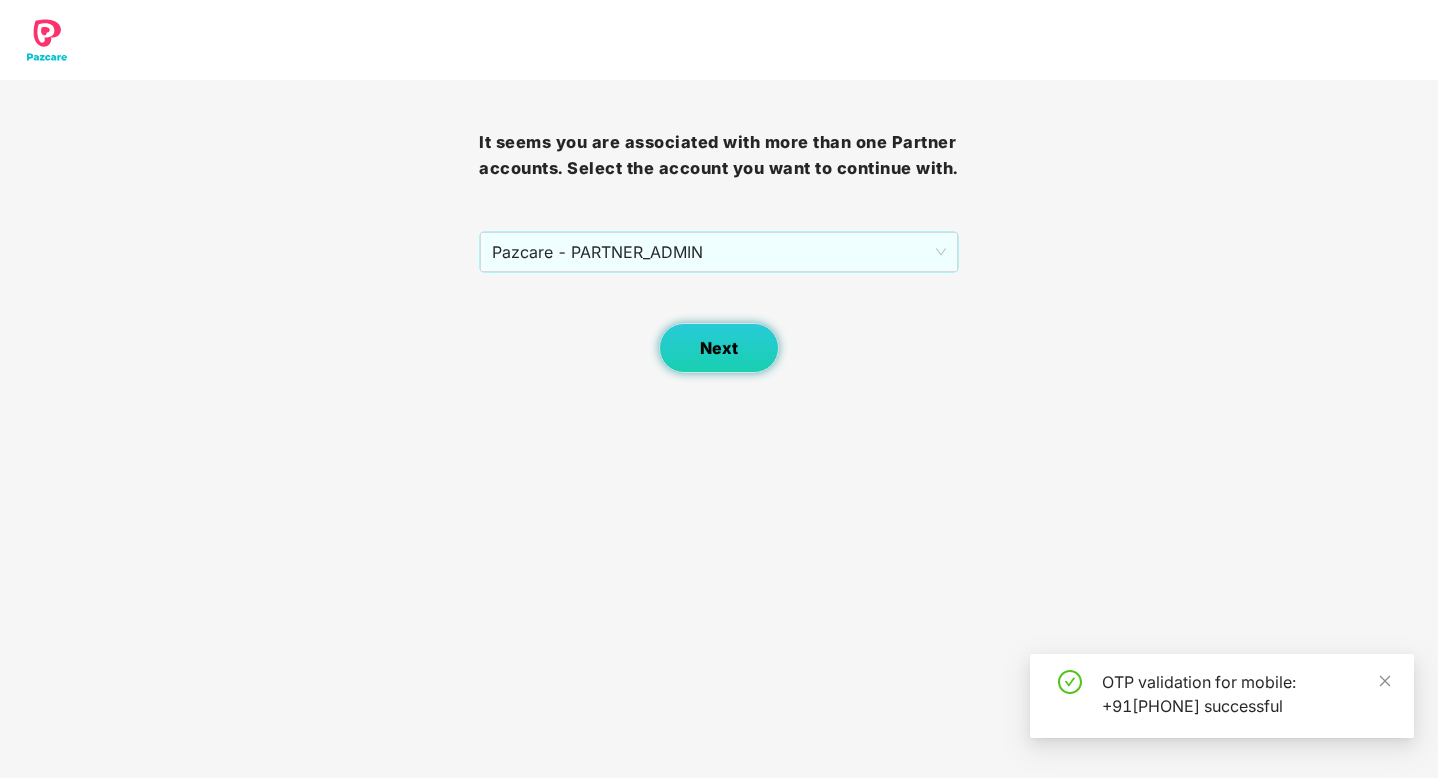 click on "Next" at bounding box center [719, 348] 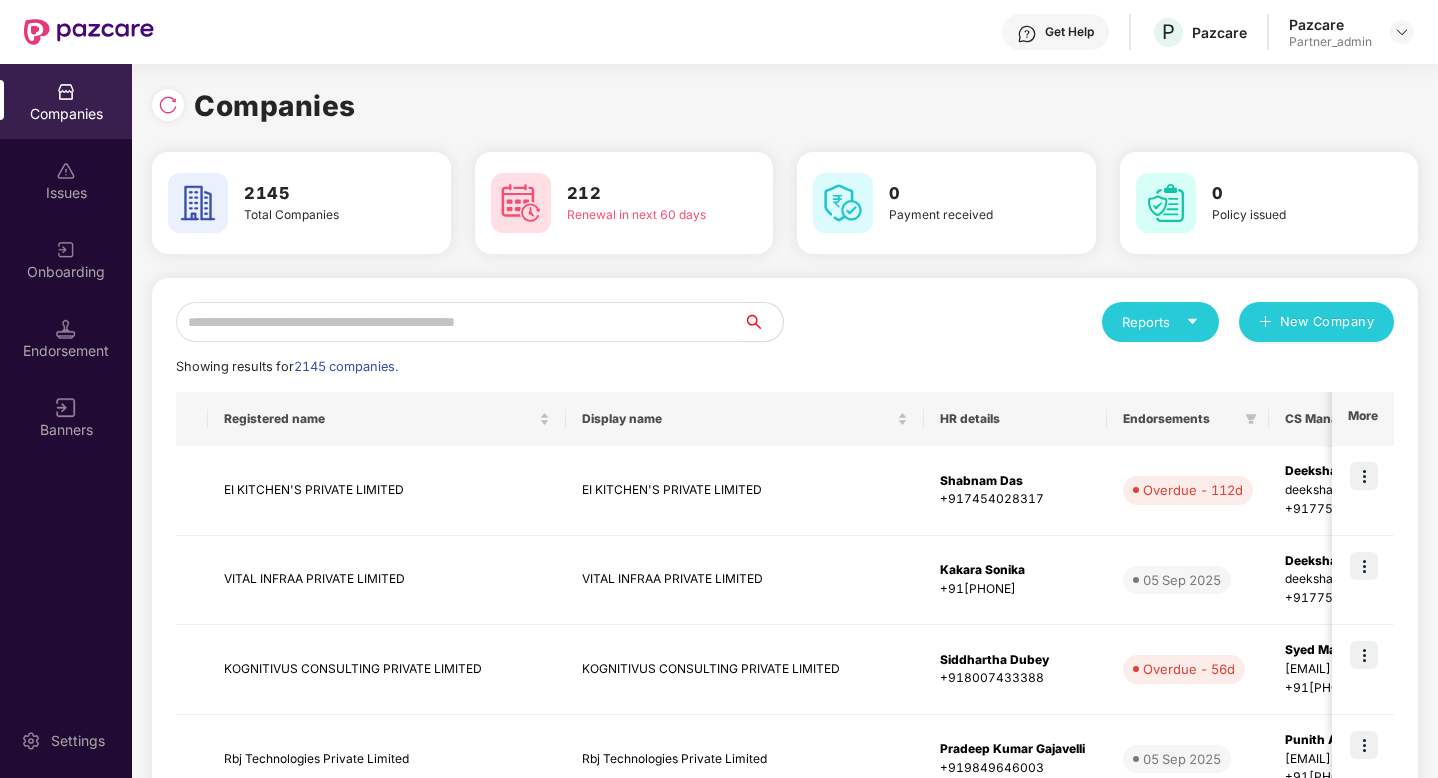 click at bounding box center (459, 322) 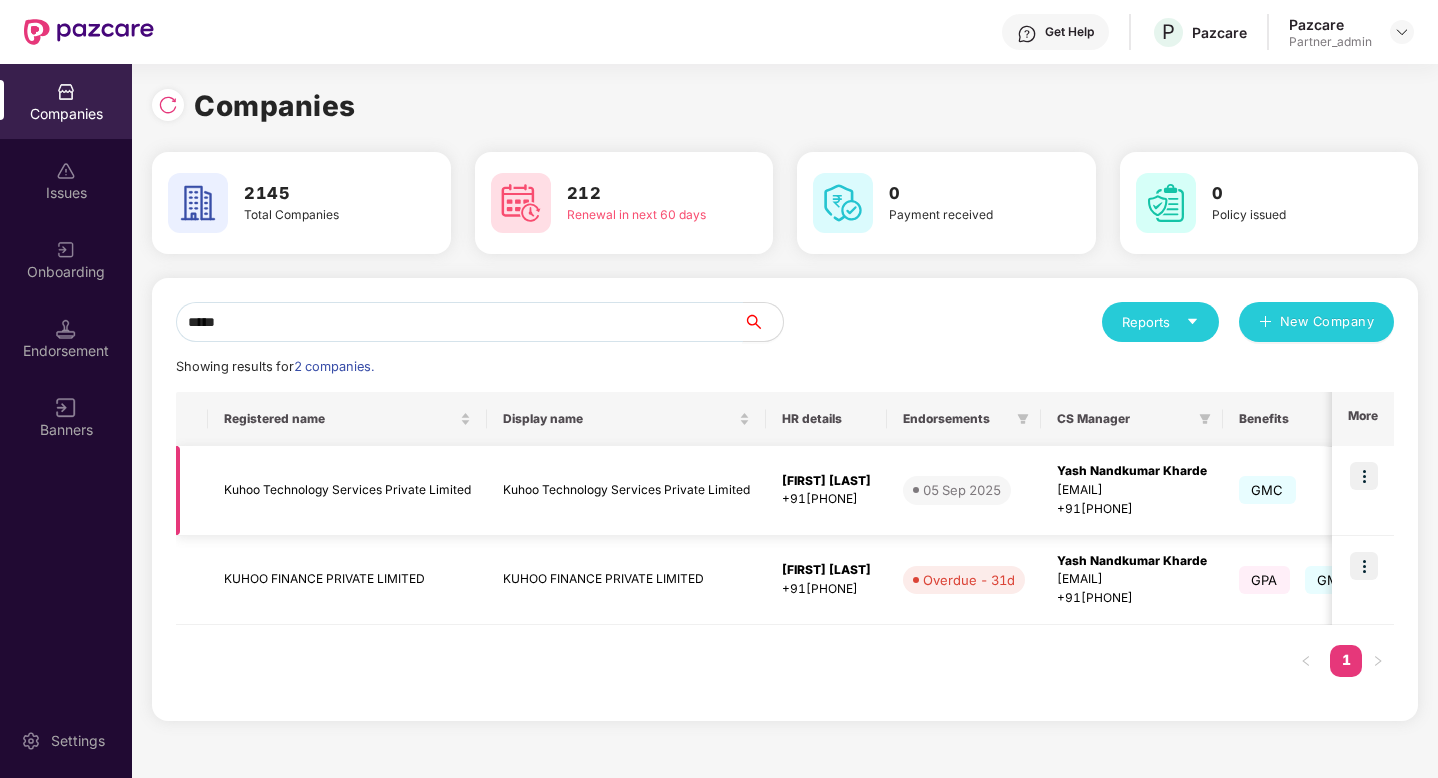 type on "*****" 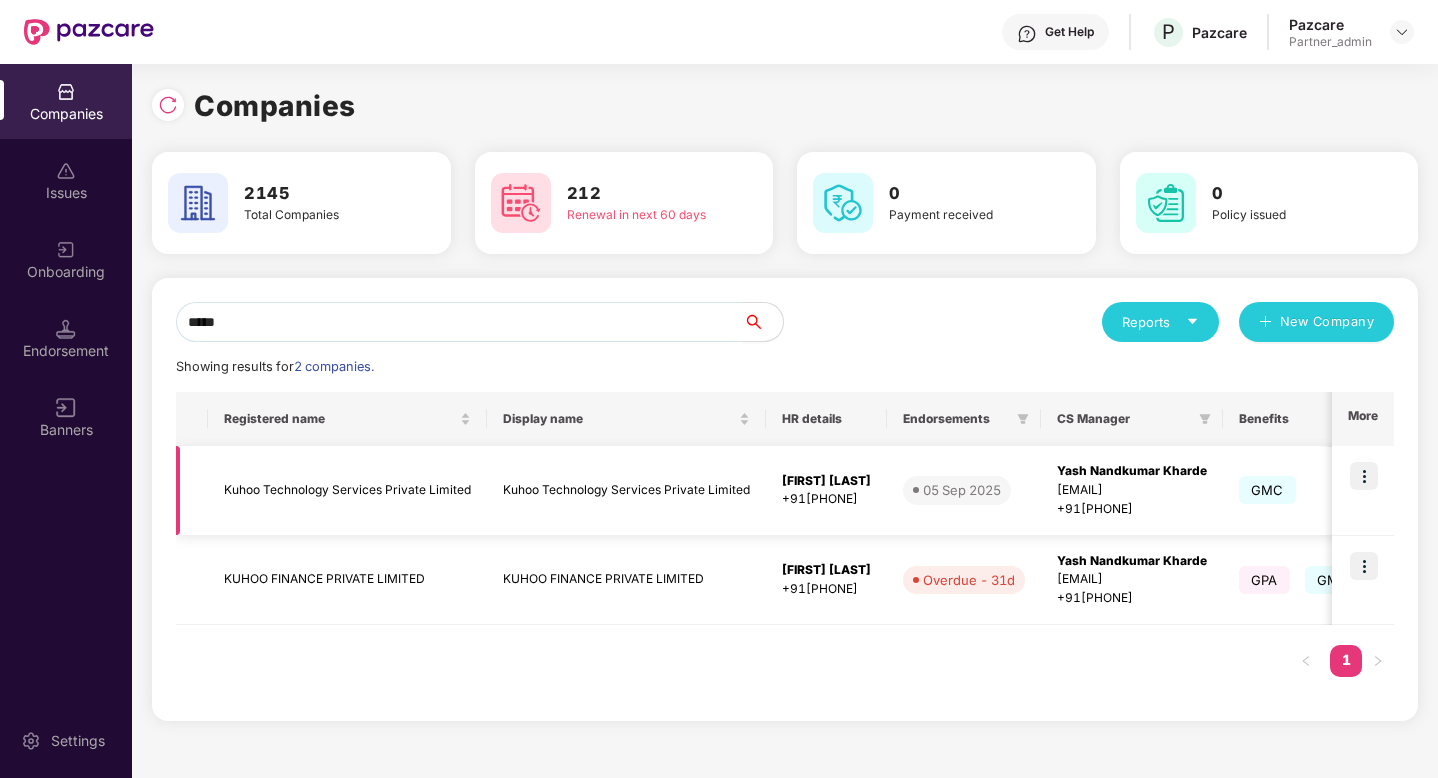 click at bounding box center (1364, 476) 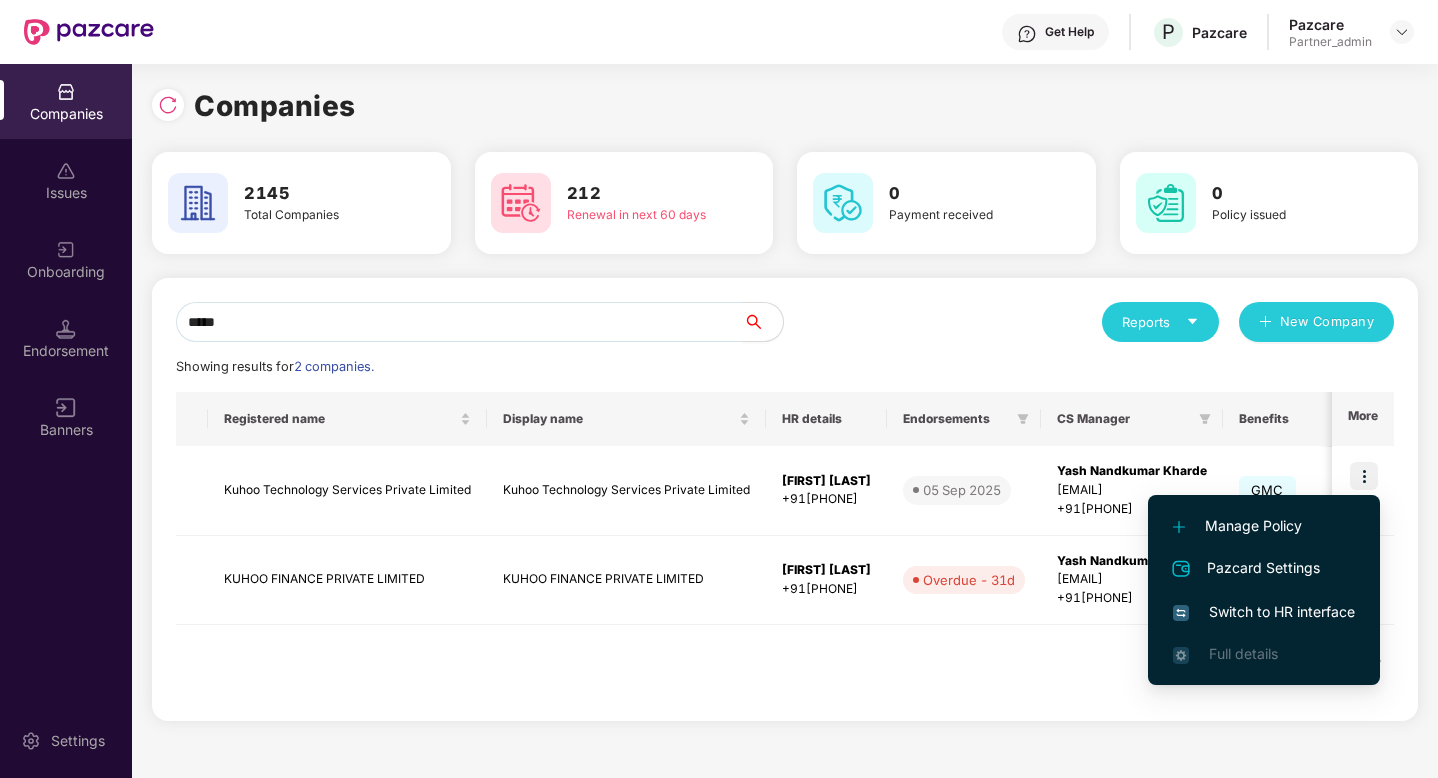 click on "Manage Policy" at bounding box center (1264, 526) 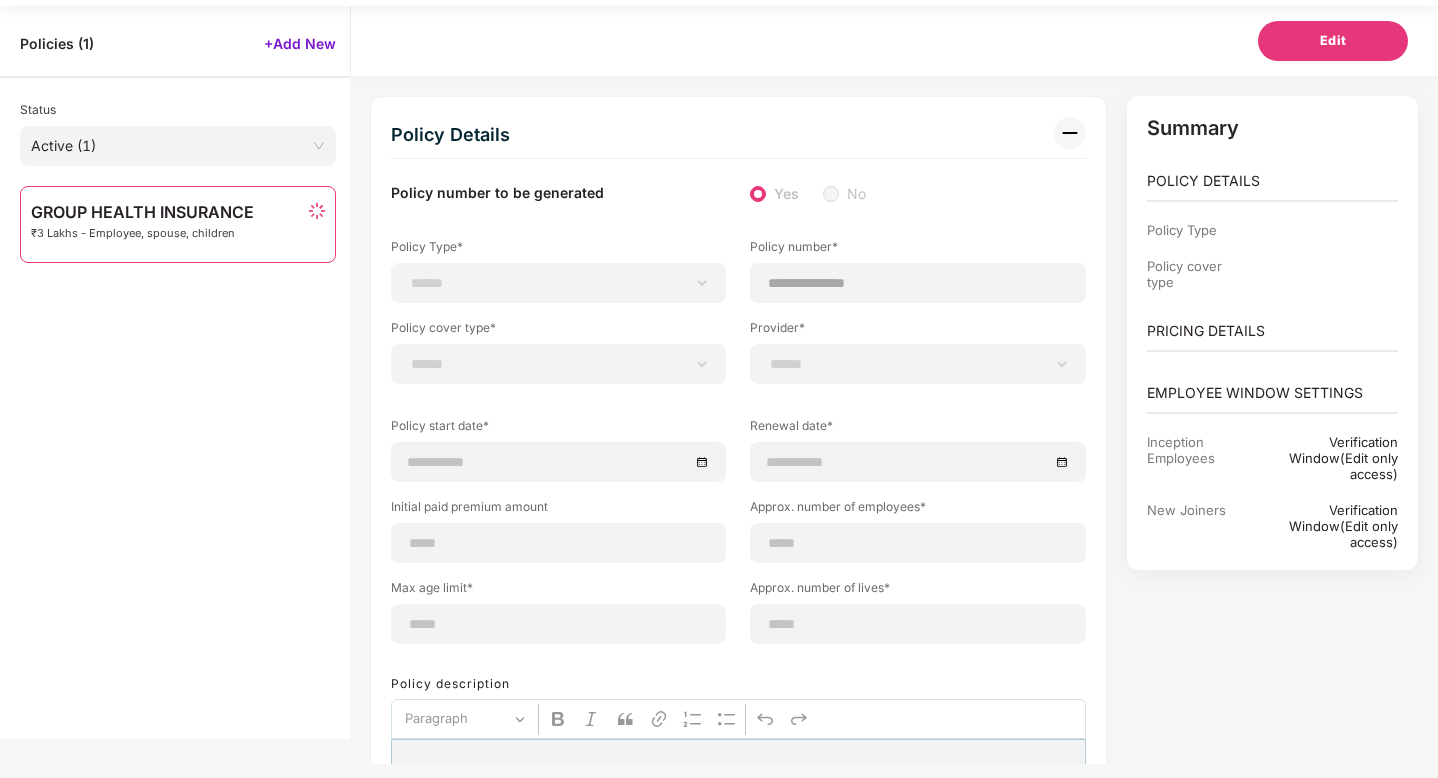 scroll, scrollTop: 64, scrollLeft: 0, axis: vertical 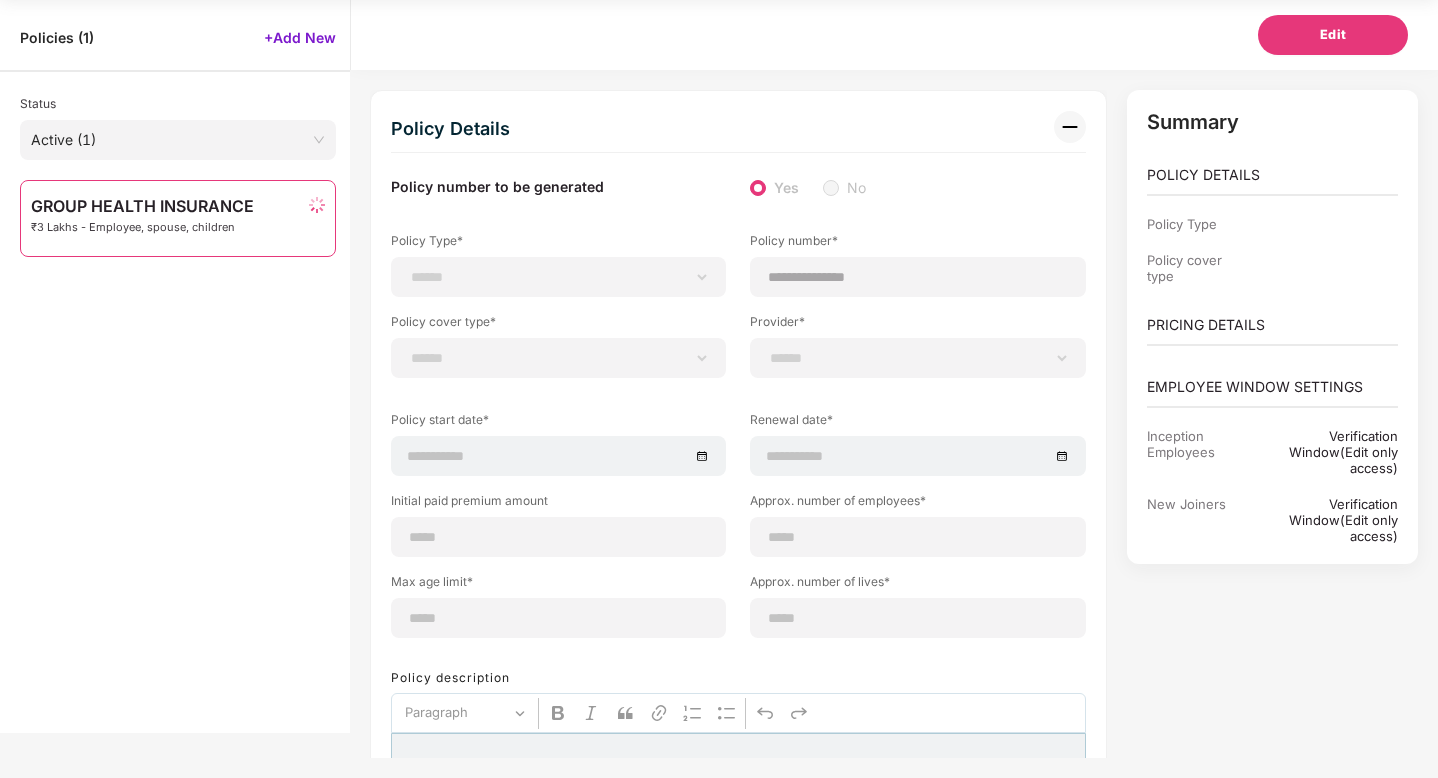 type on "**********" 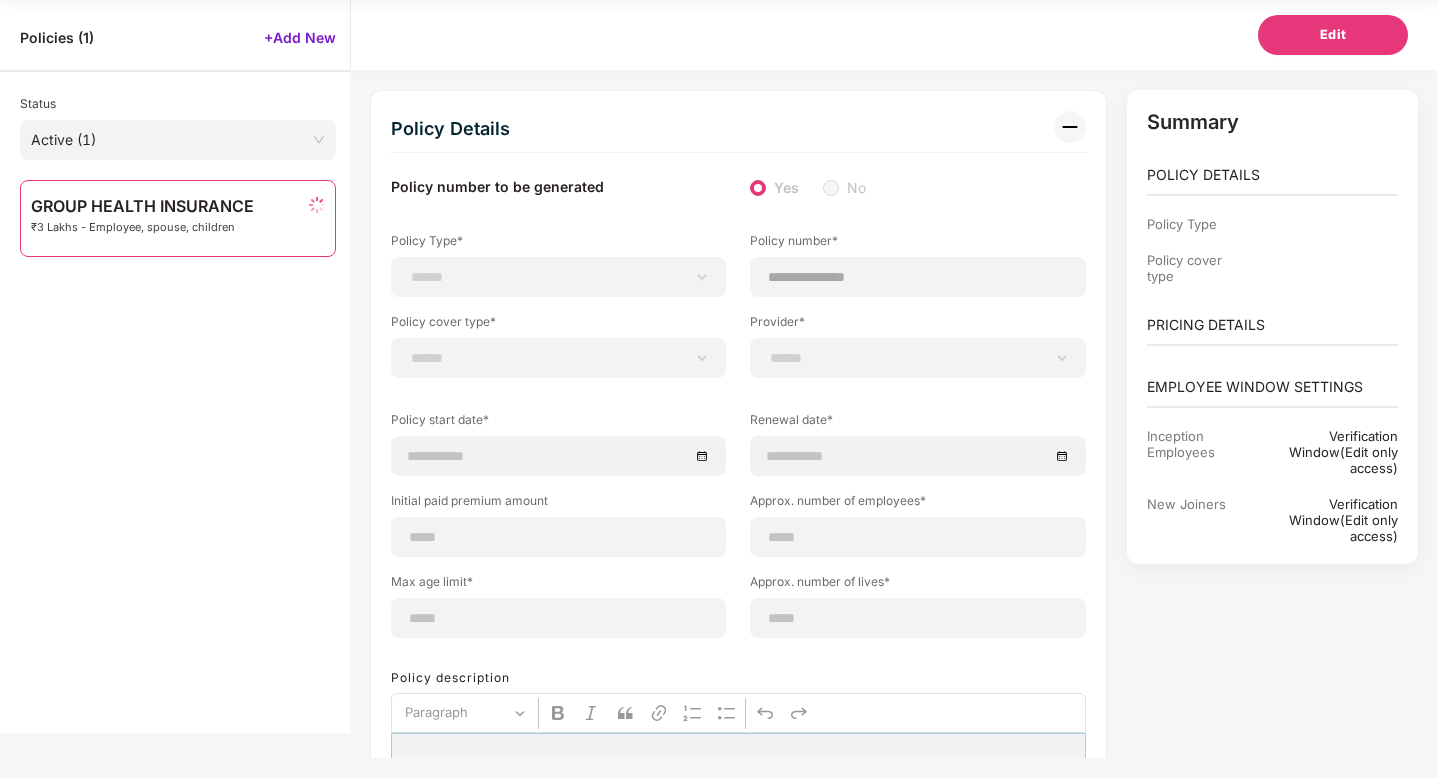 type on "**********" 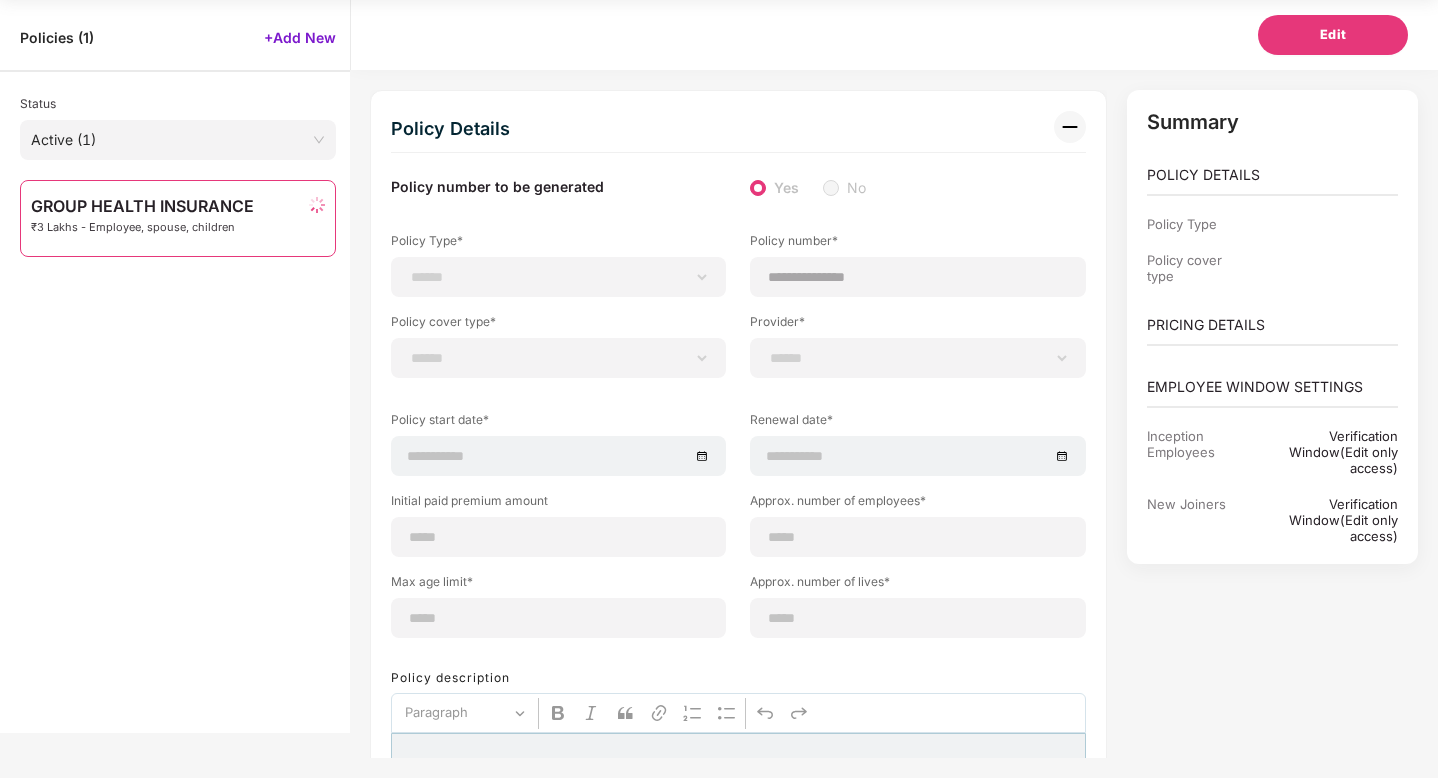 type on "**********" 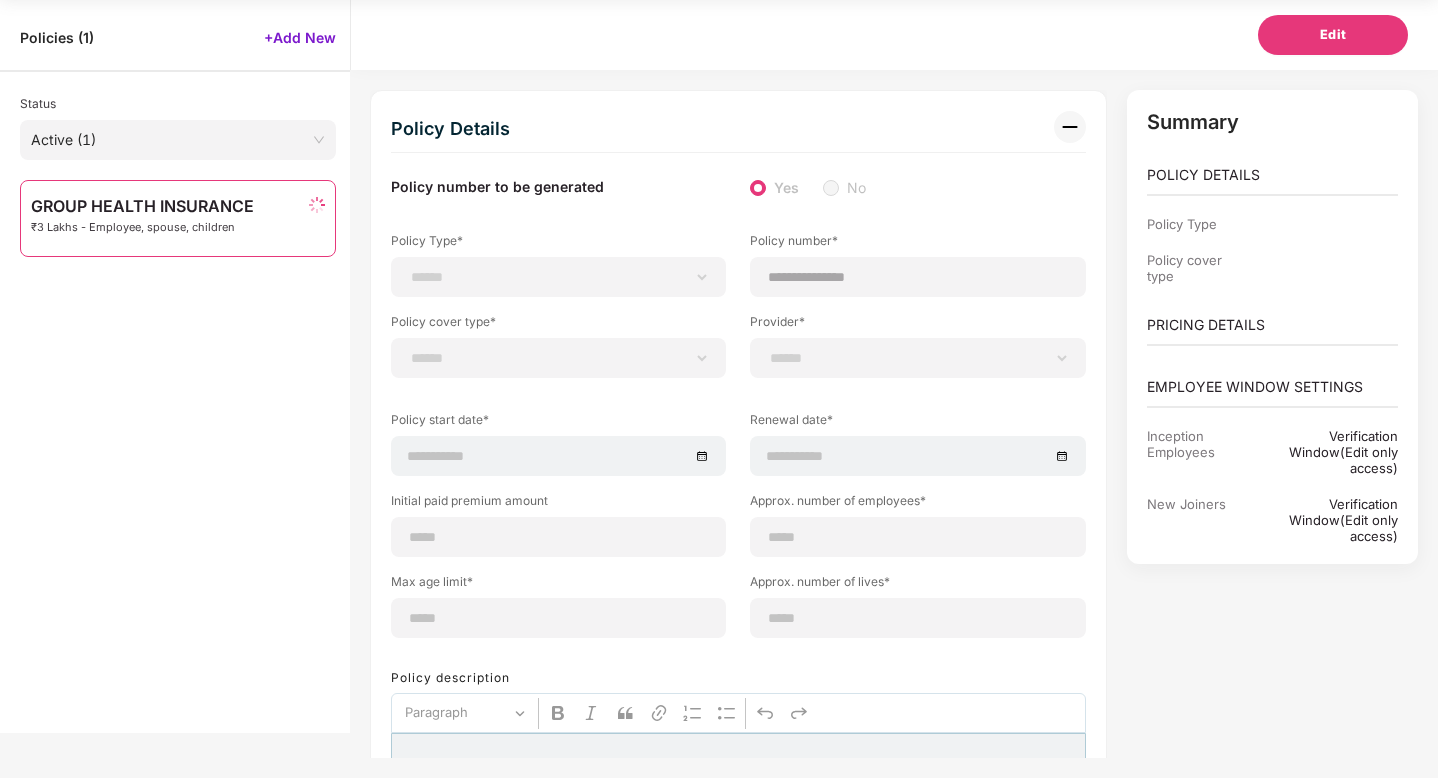 type on "**" 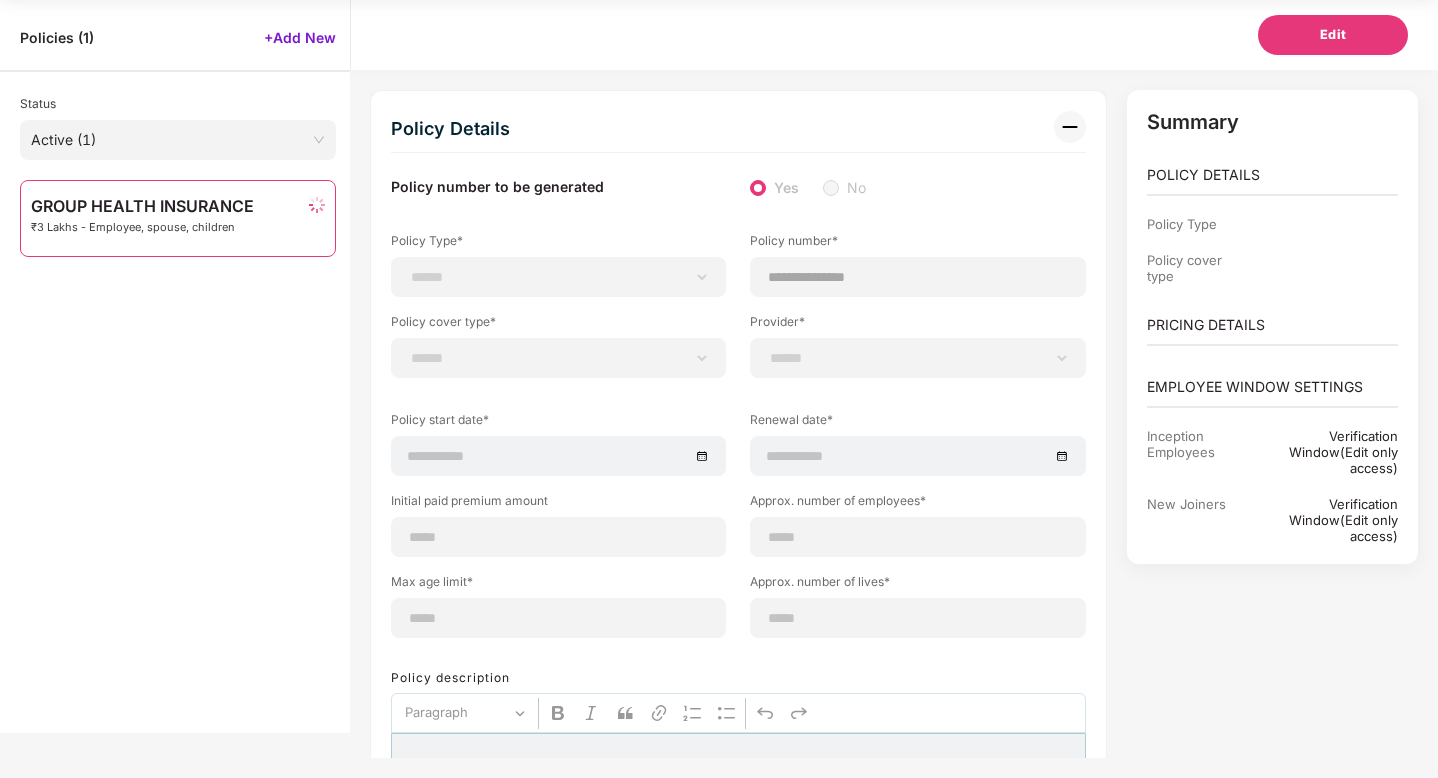 type on "**" 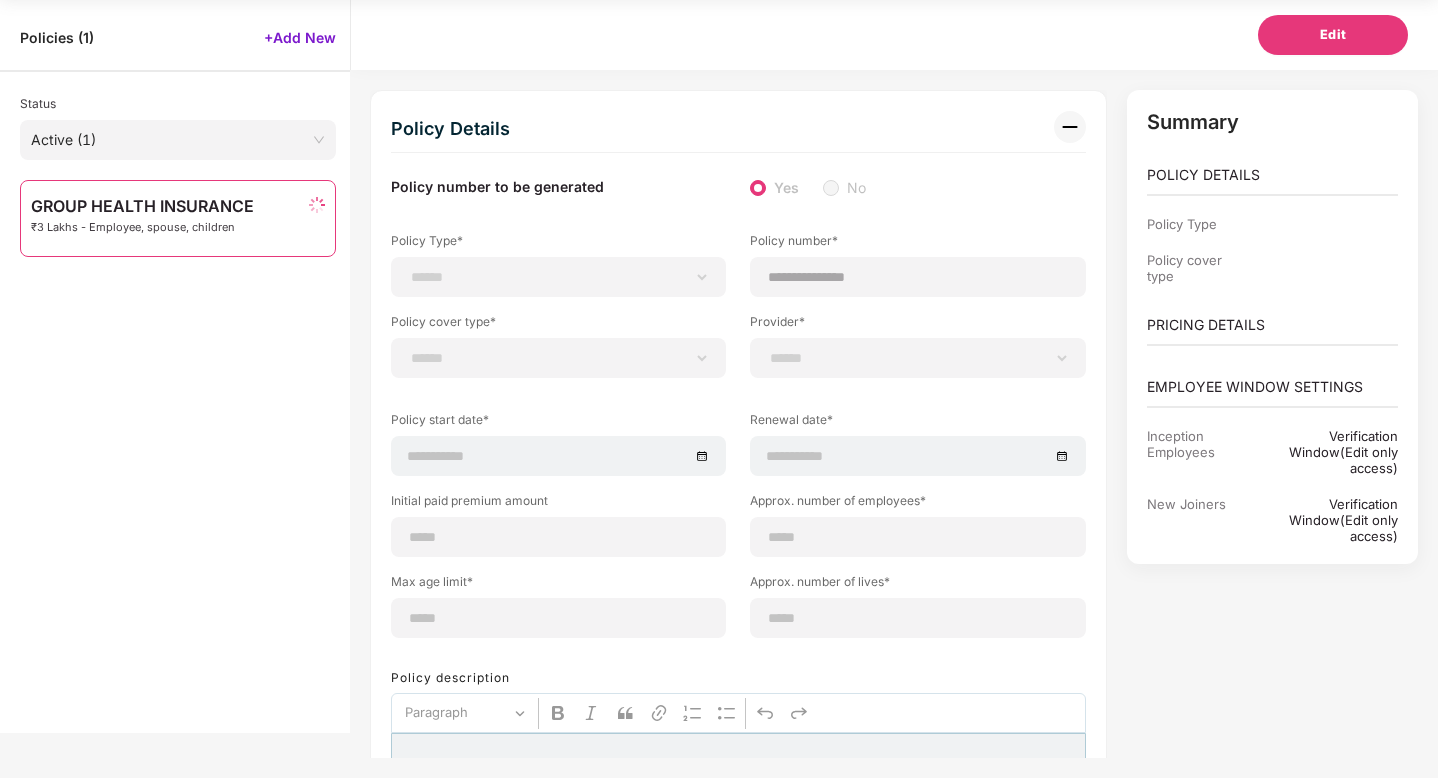 type on "**" 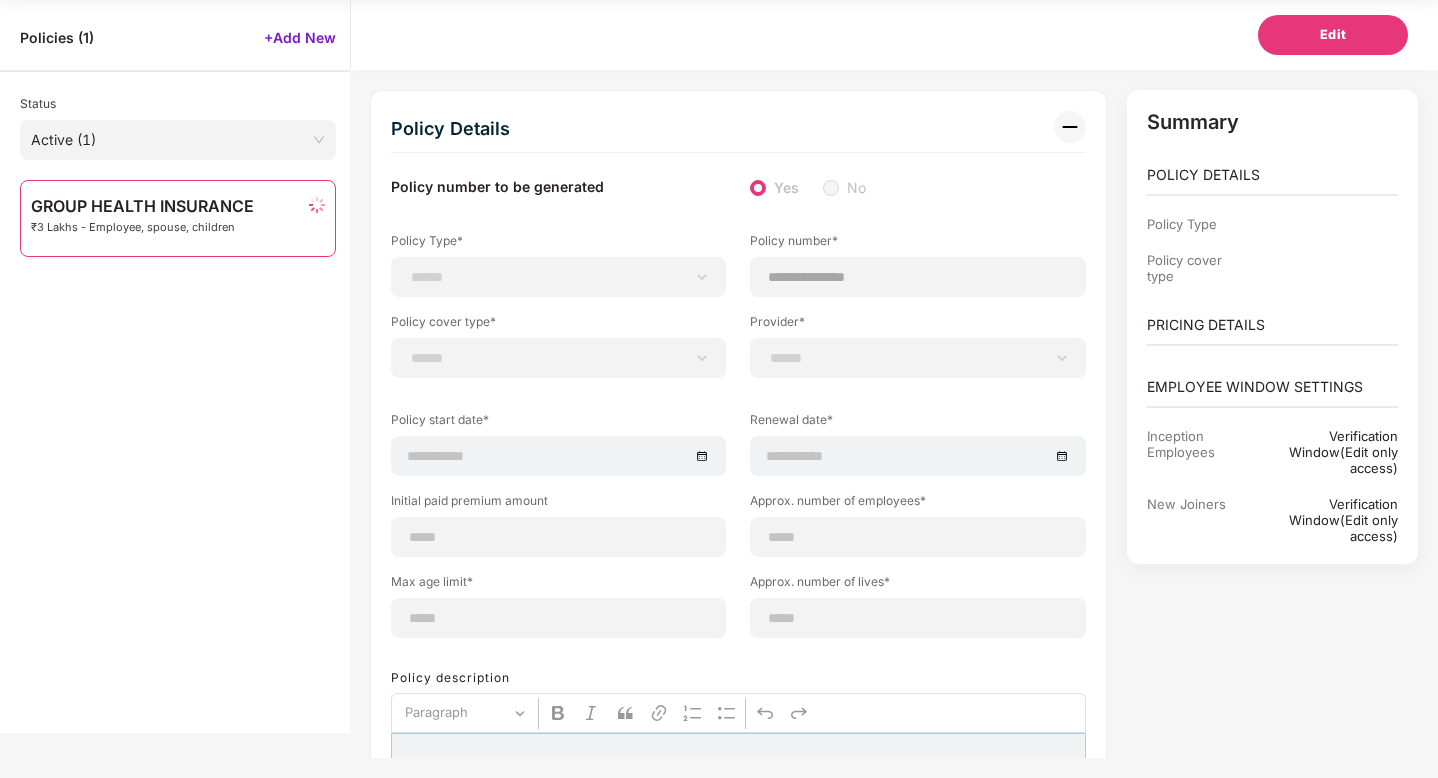 type on "*" 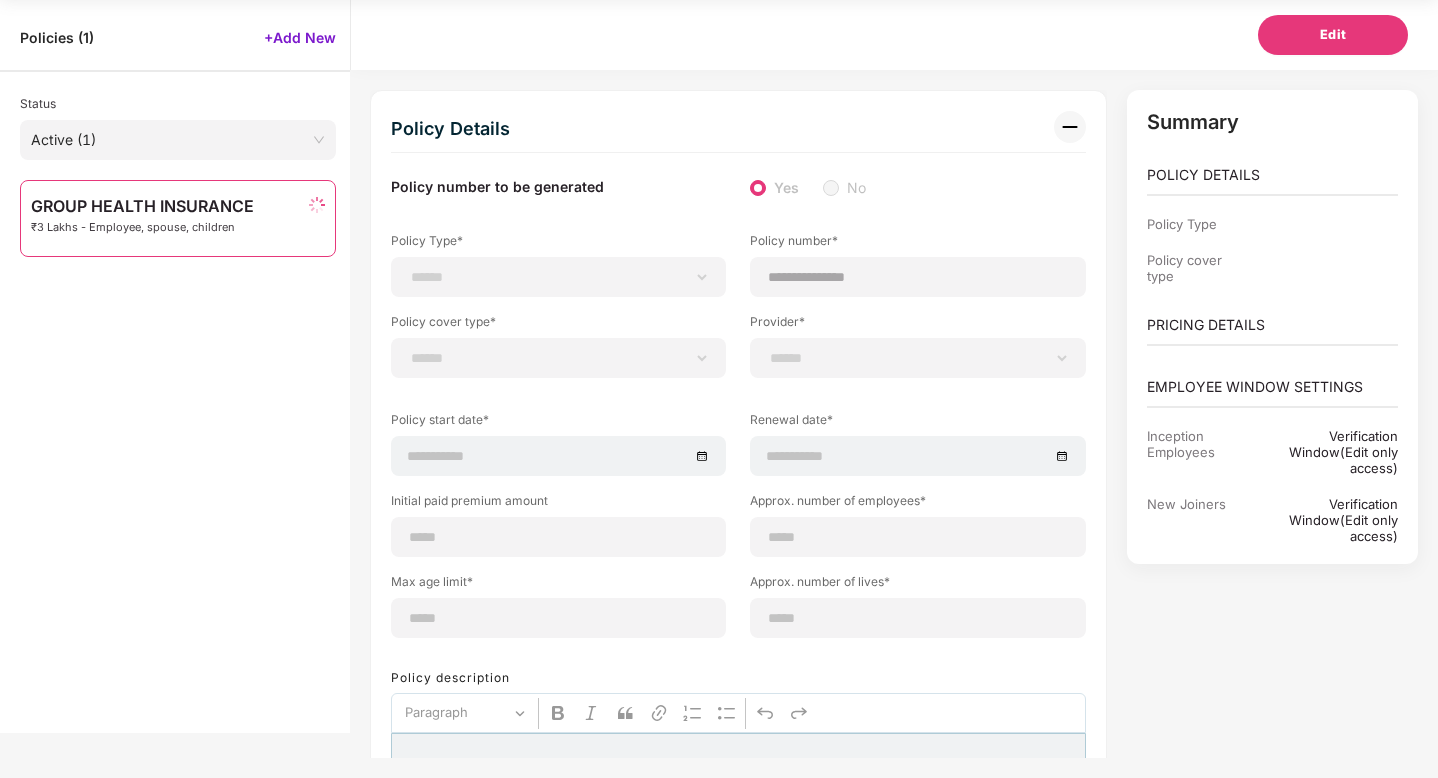 type on "*******" 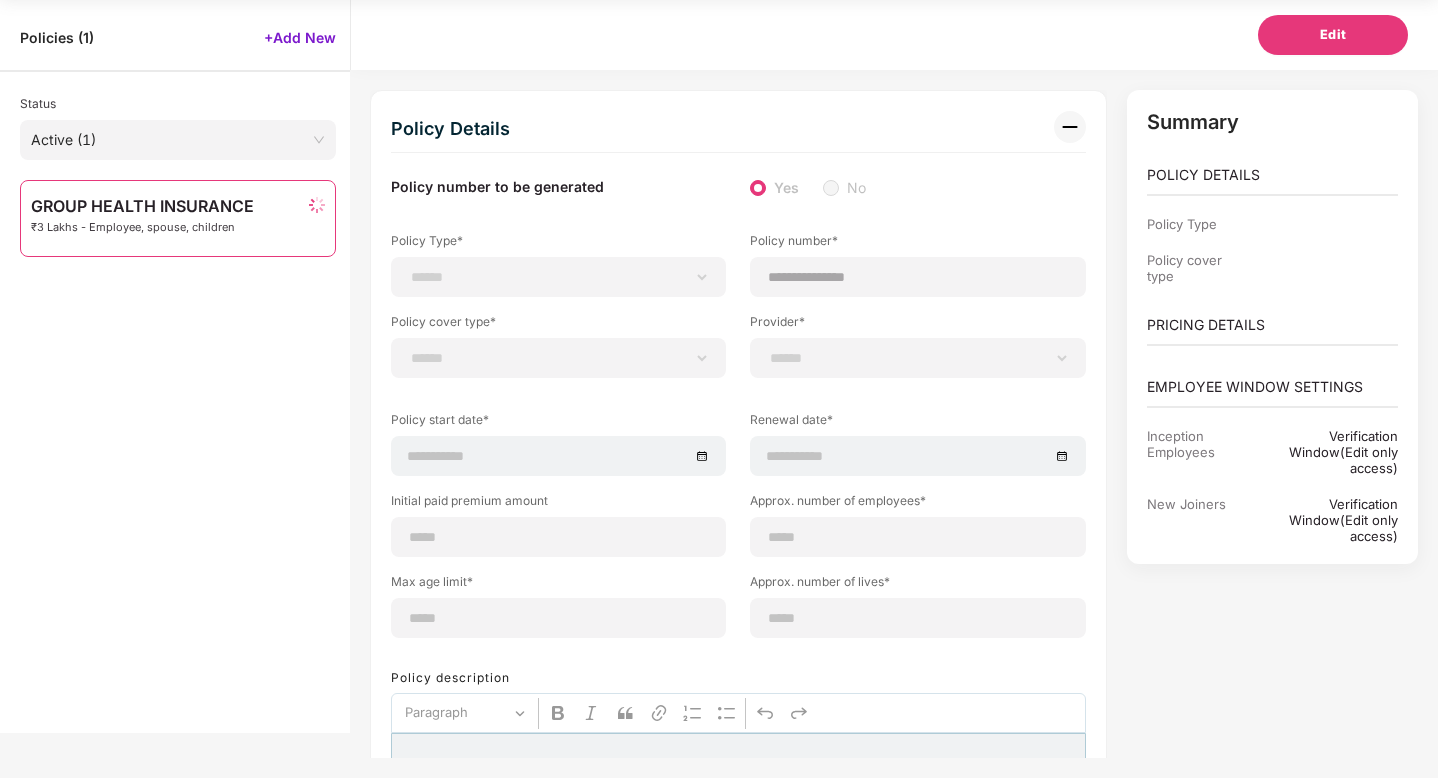type on "******" 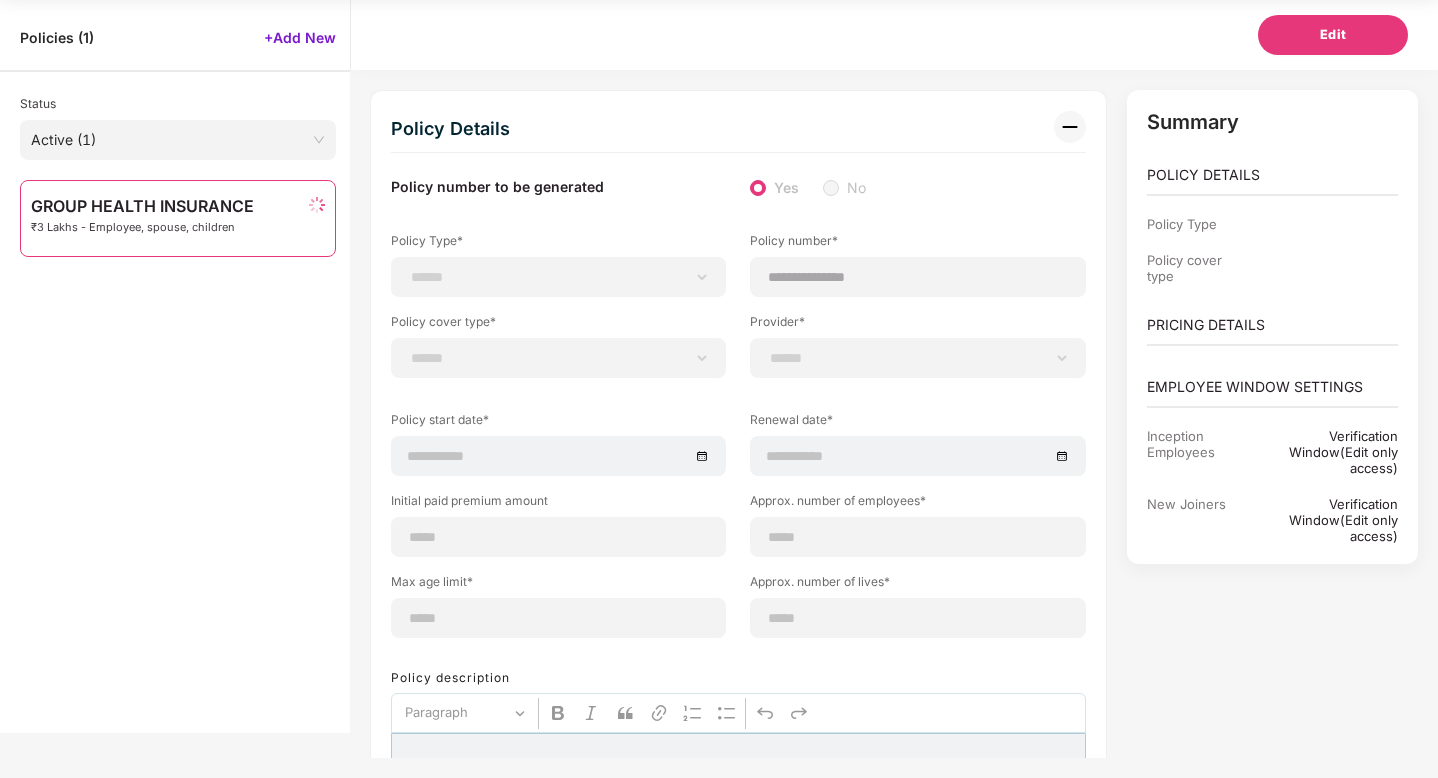 type on "**********" 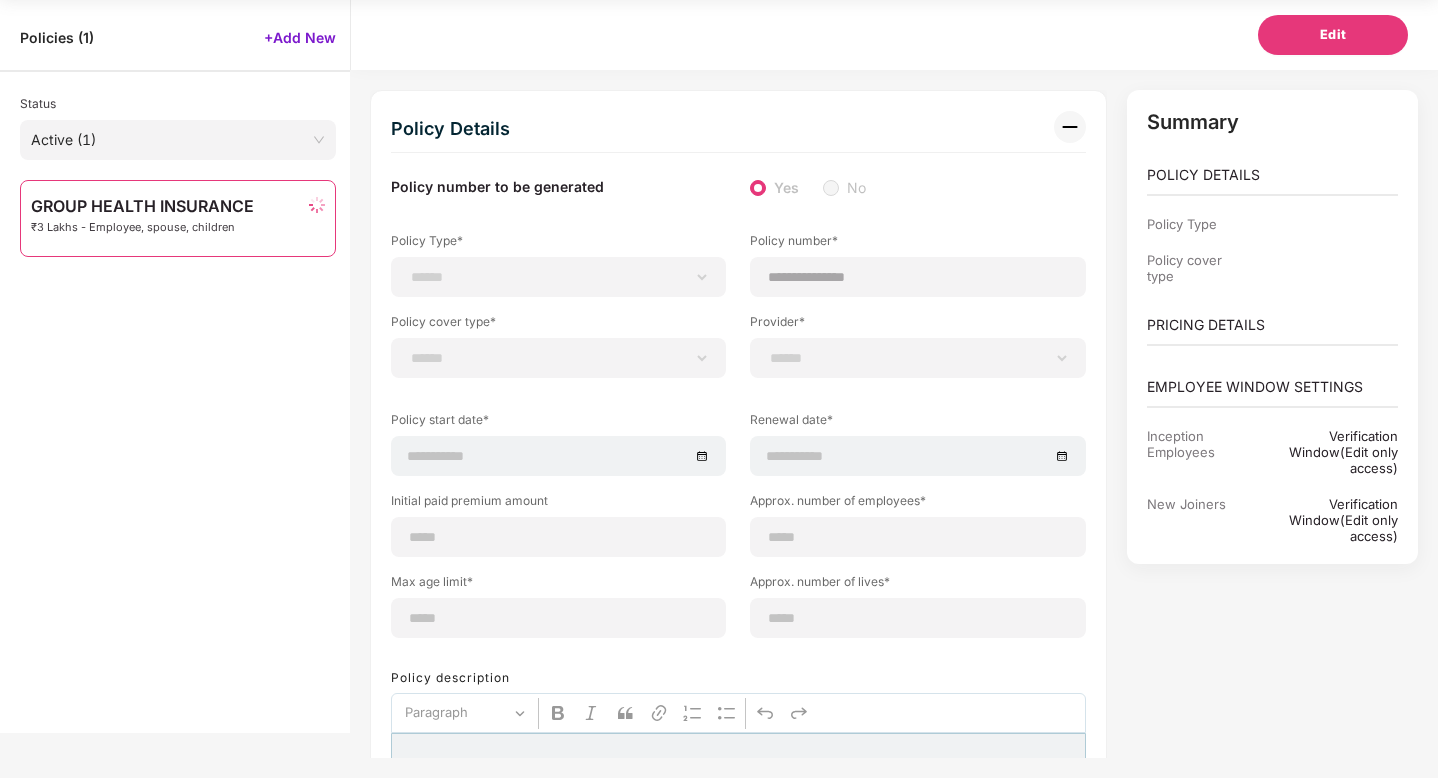 type on "**********" 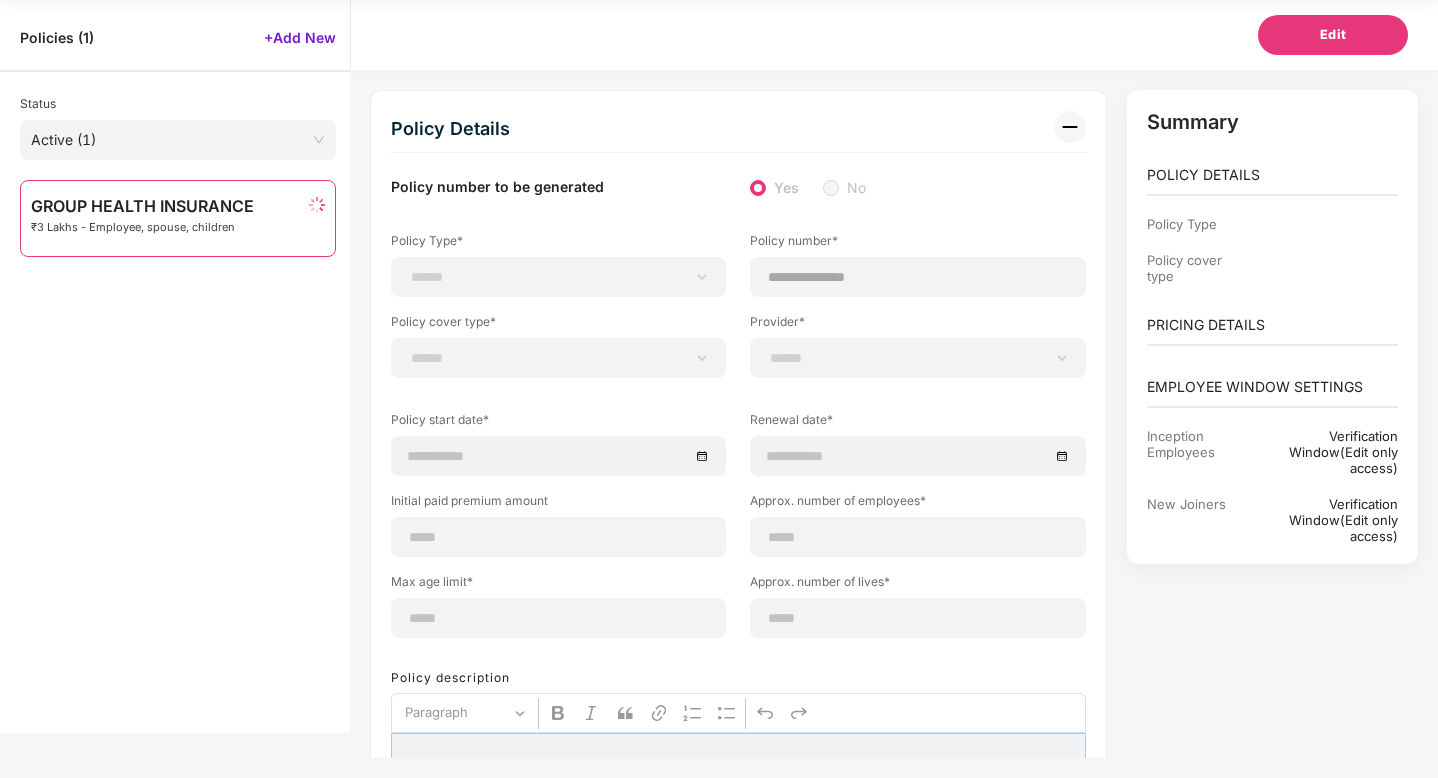type on "**********" 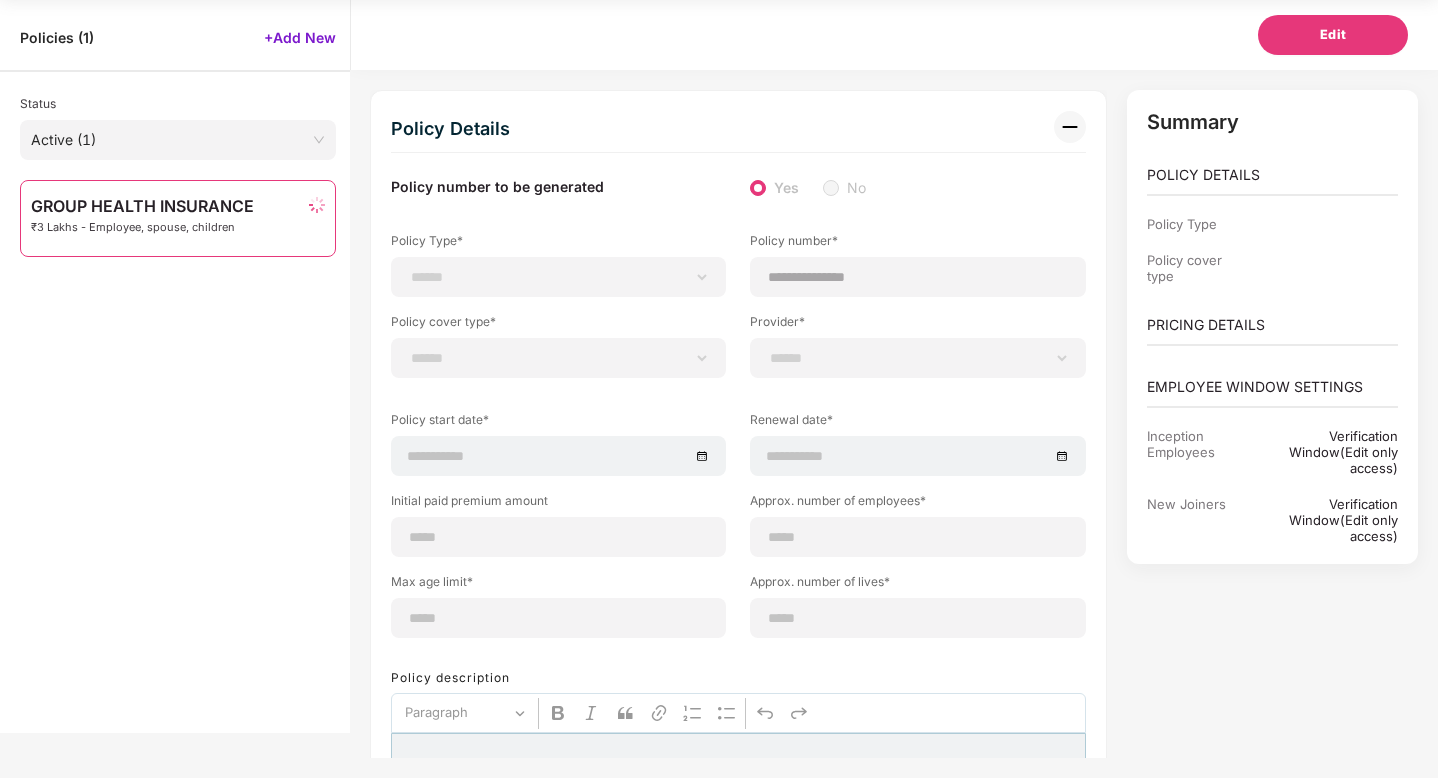 type on "********" 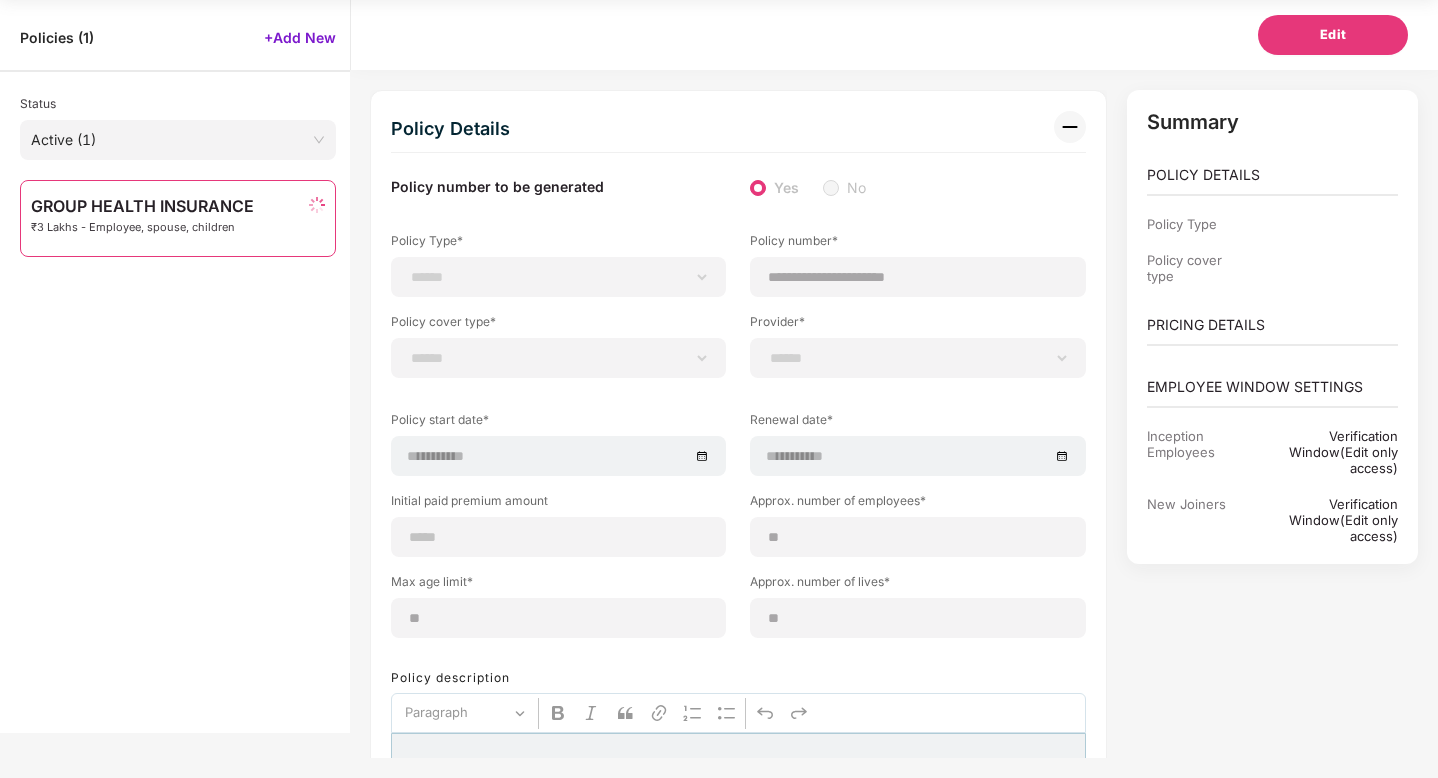 select on "**********" 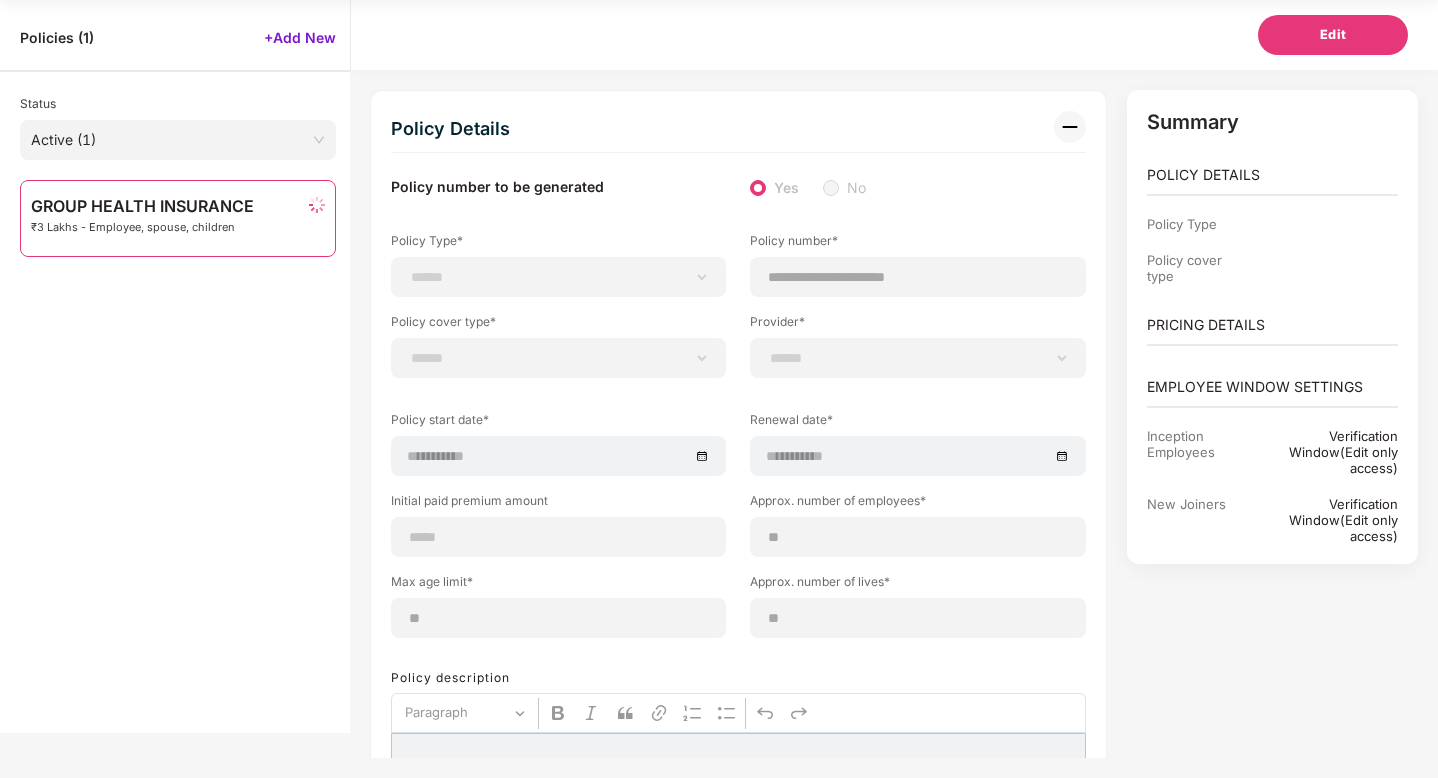 select on "**********" 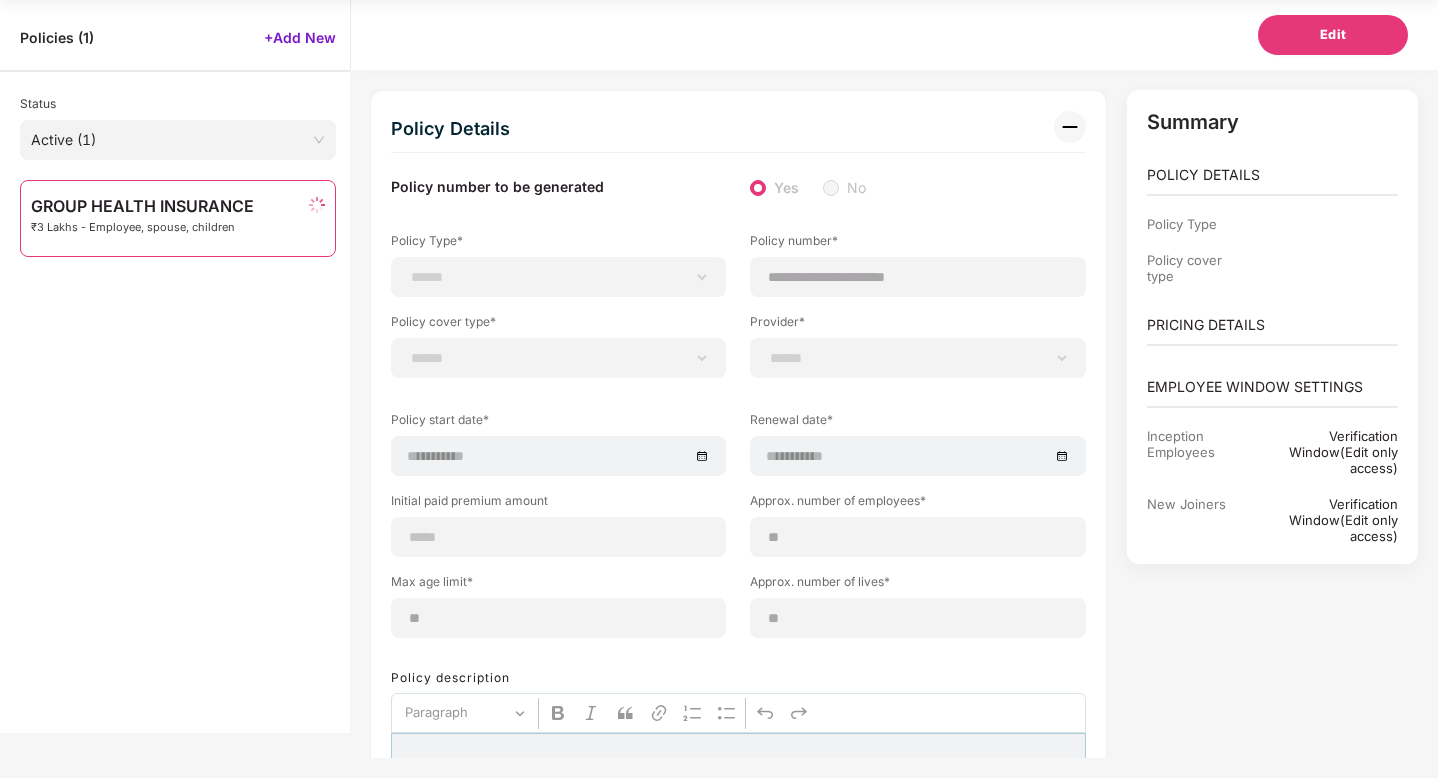 select on "**********" 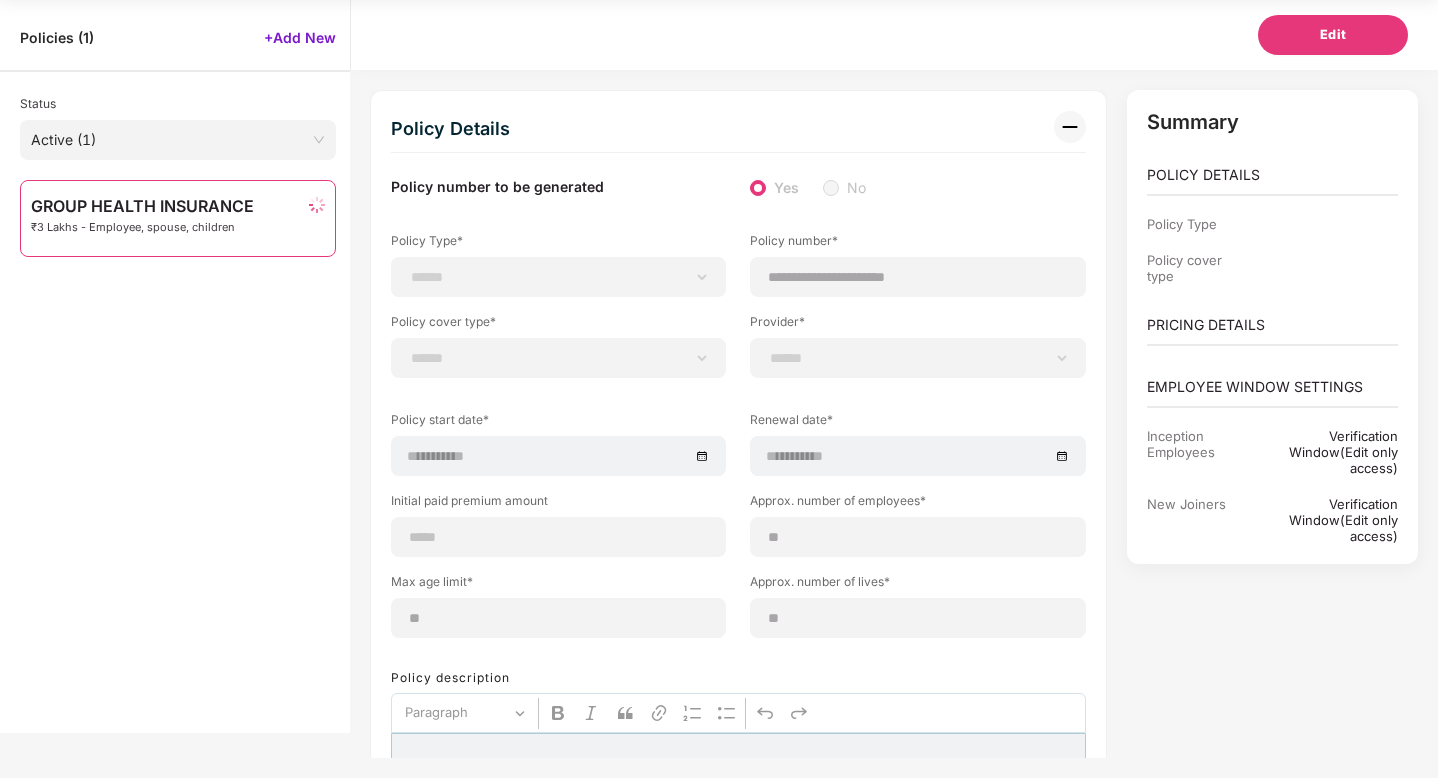 select on "*" 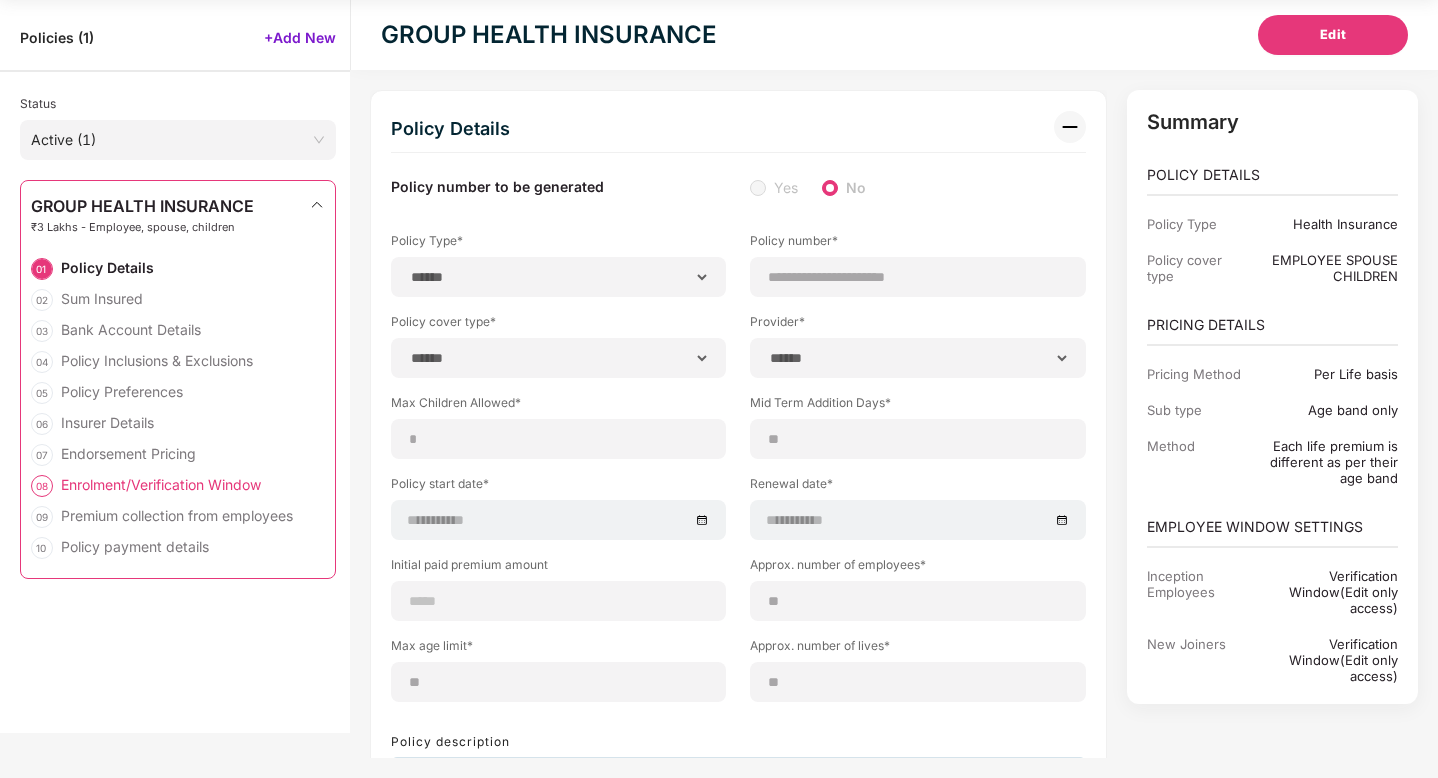 click on "Enrolment/Verification Window" at bounding box center [161, 484] 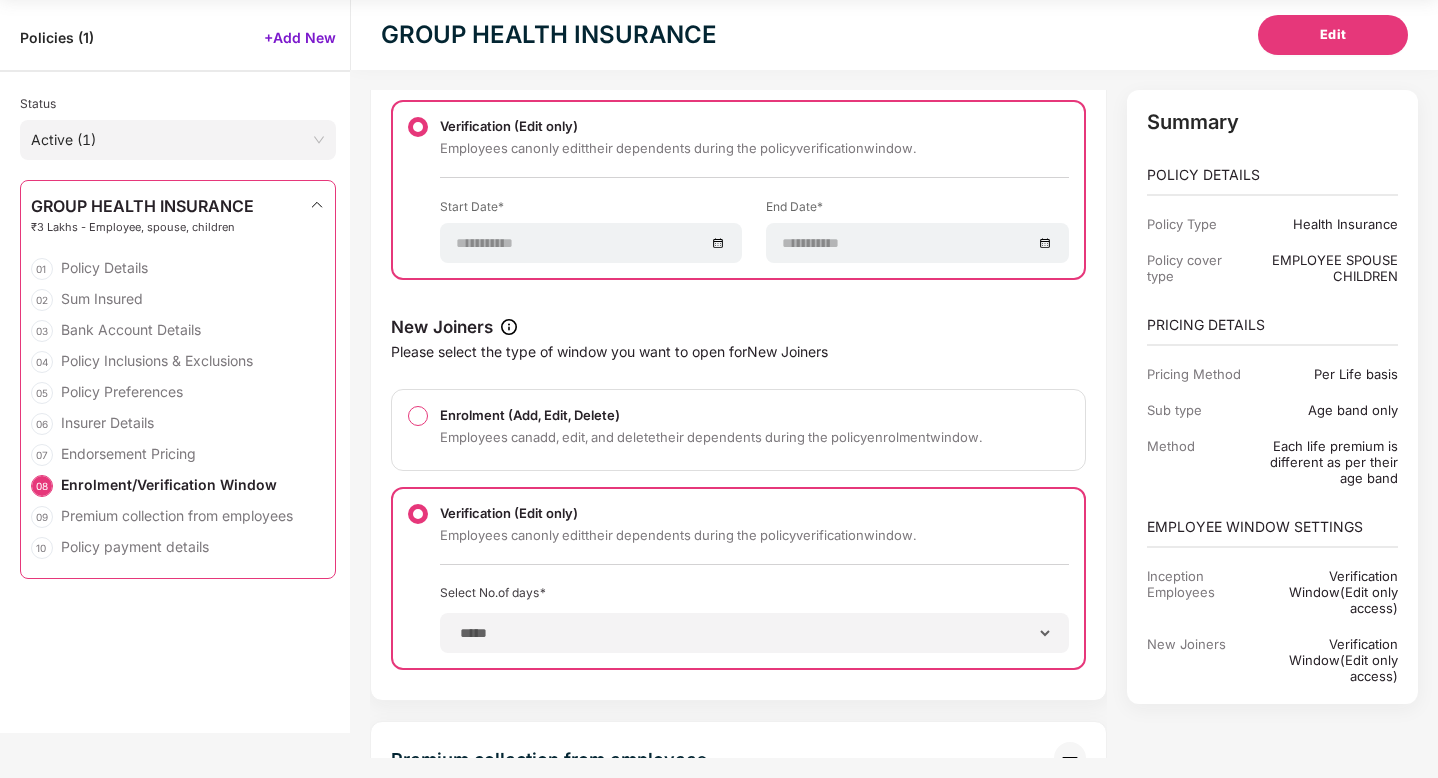 scroll, scrollTop: 6947, scrollLeft: 0, axis: vertical 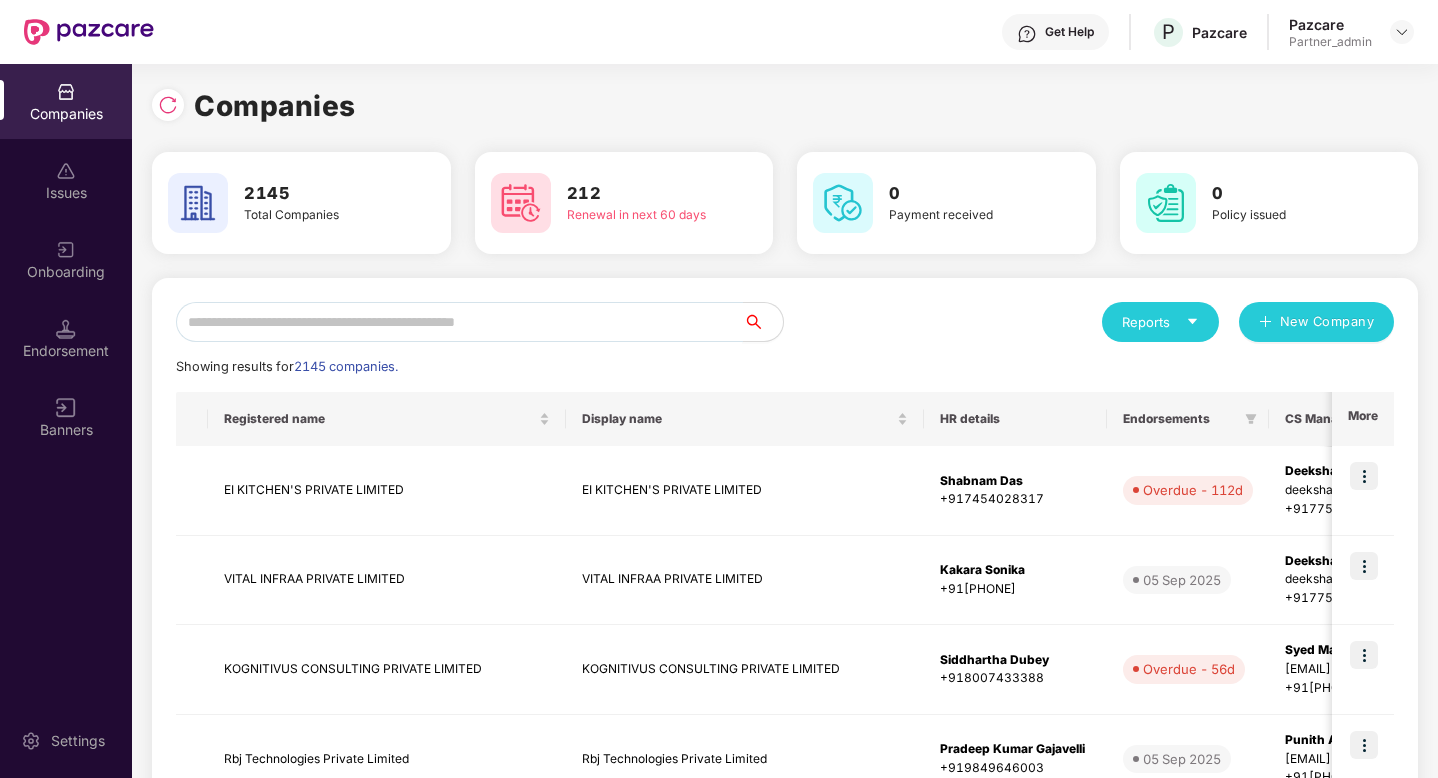 click at bounding box center (459, 322) 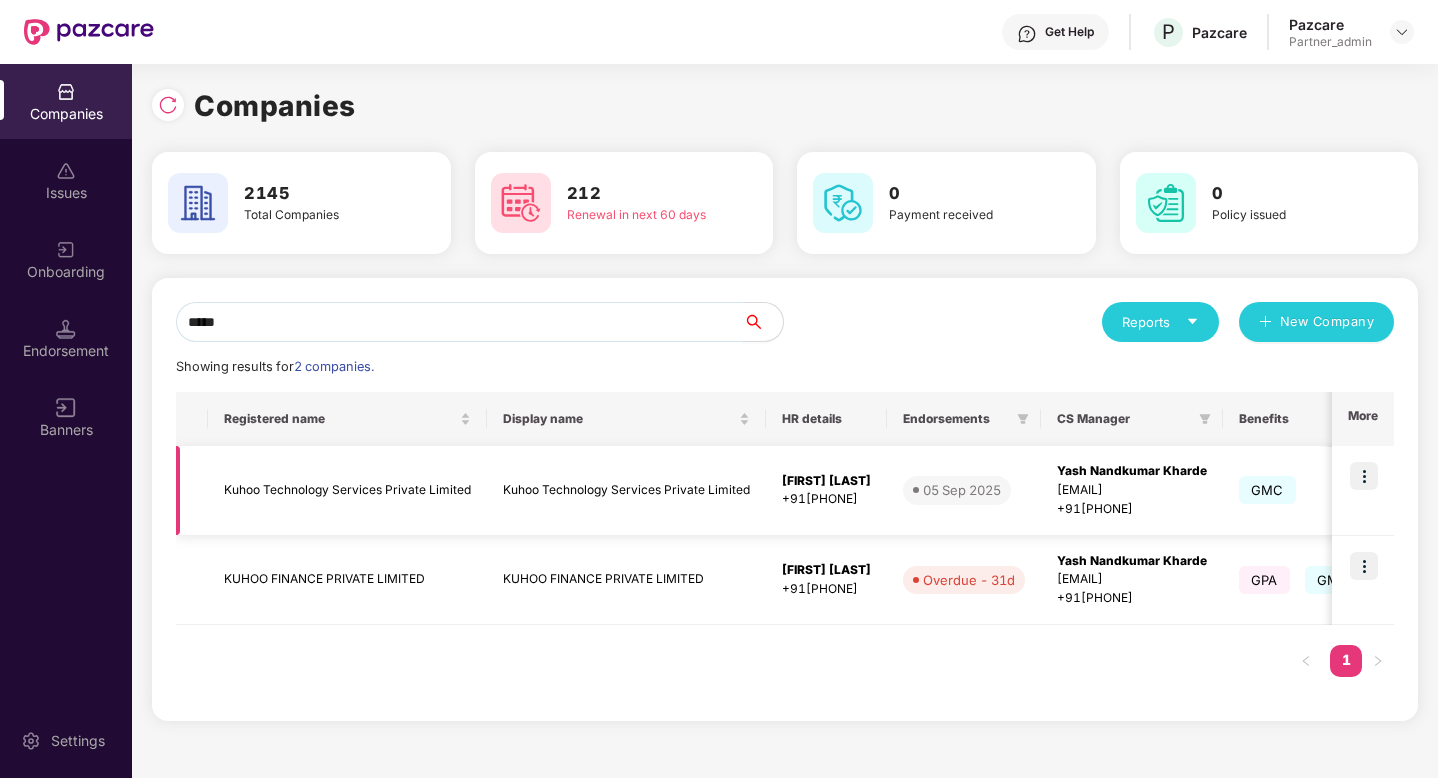 type on "*****" 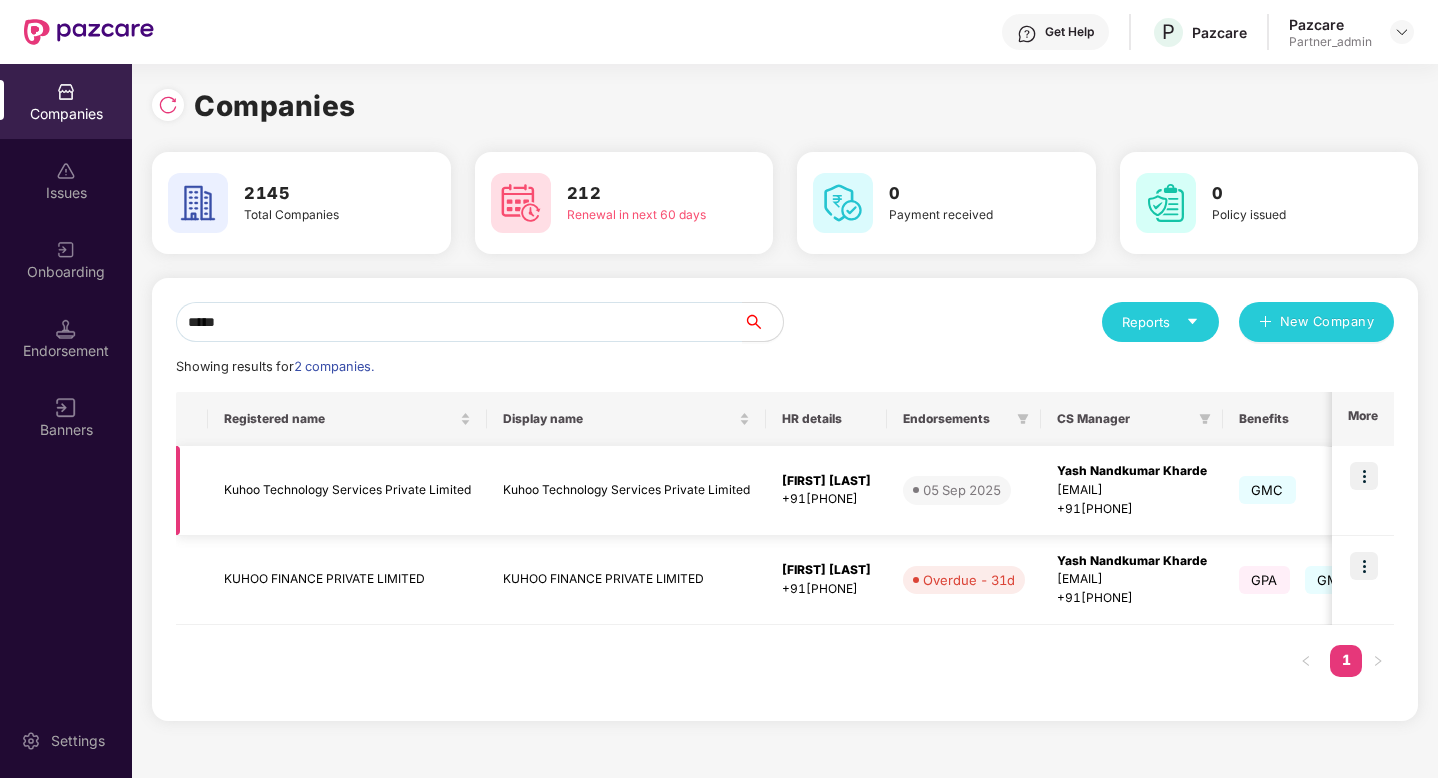 click at bounding box center (1364, 476) 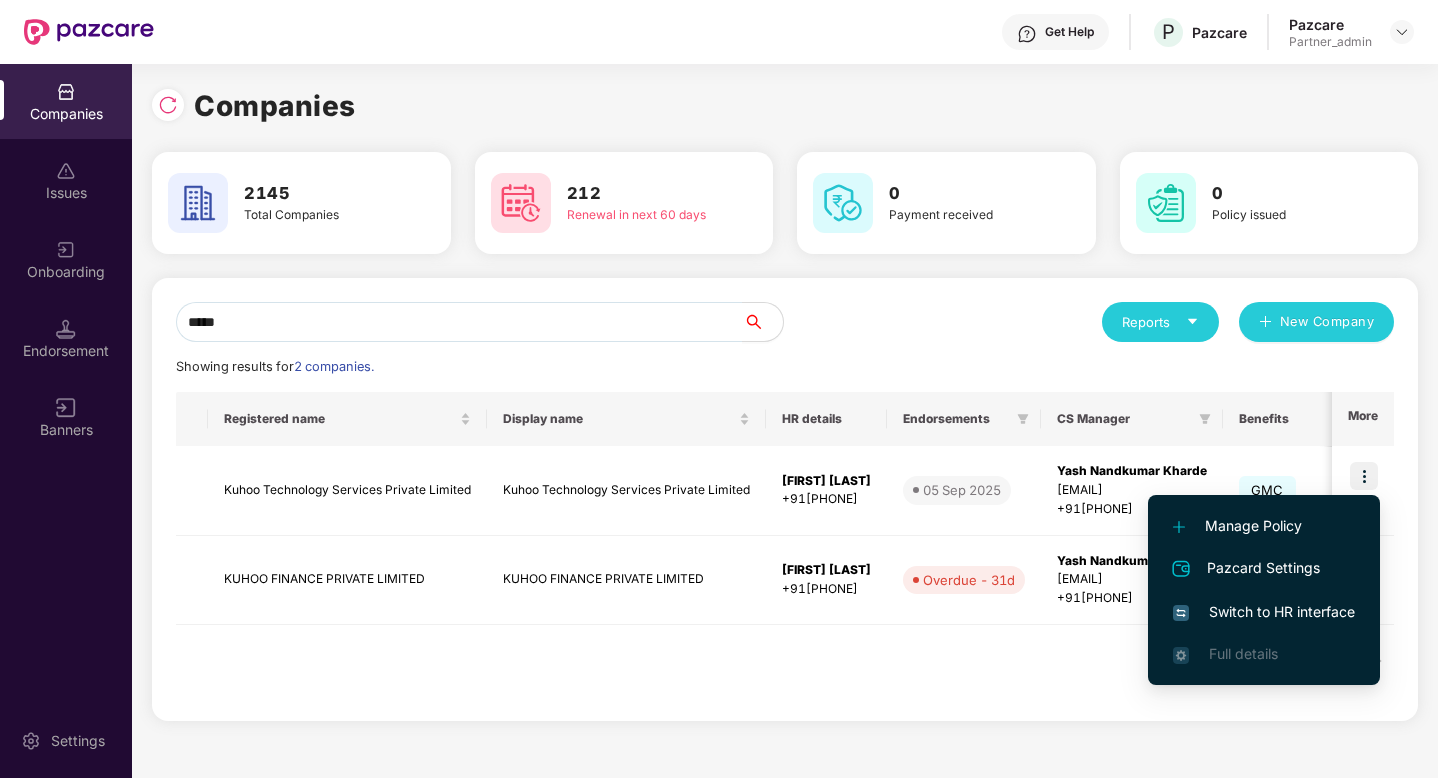 click on "Switch to HR interface" at bounding box center [1264, 612] 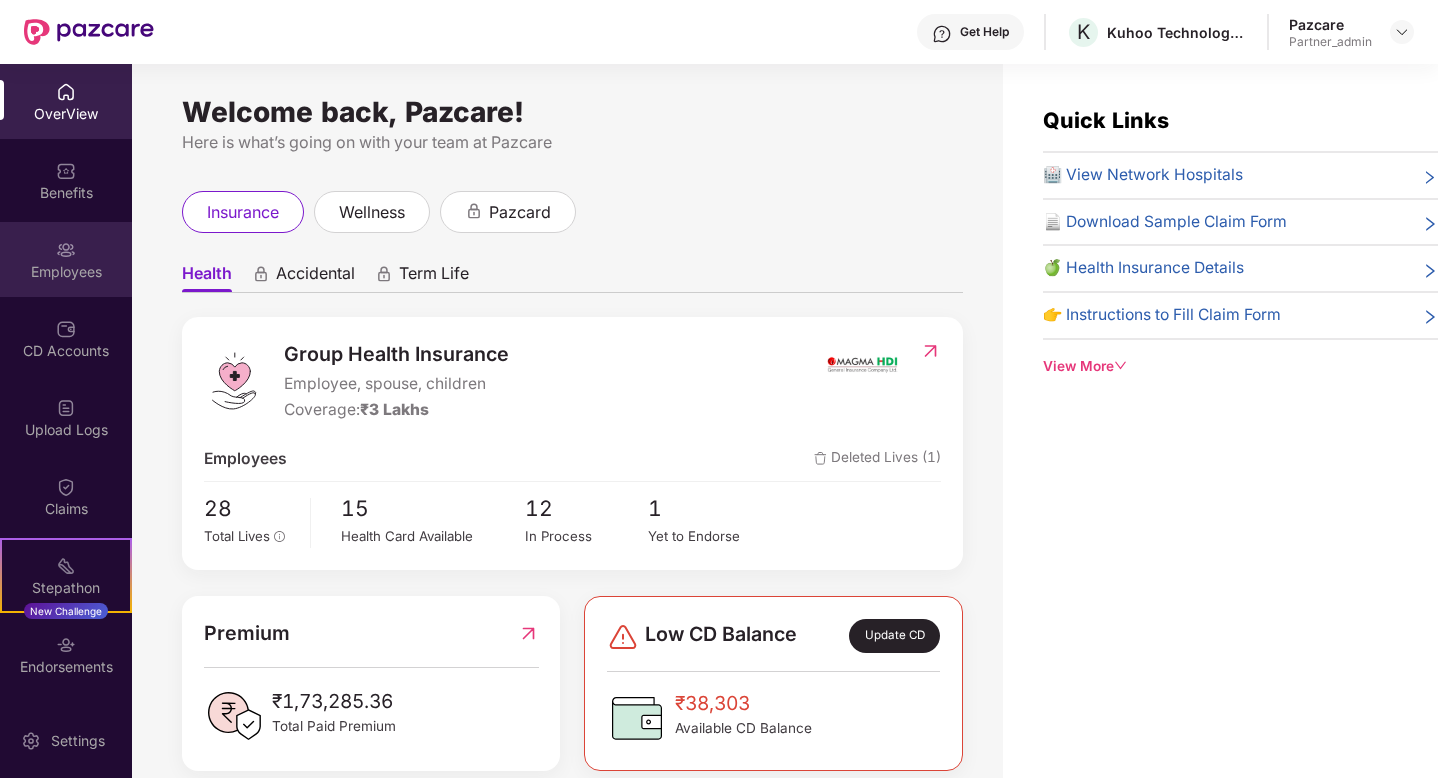 click on "Employees" at bounding box center (66, 272) 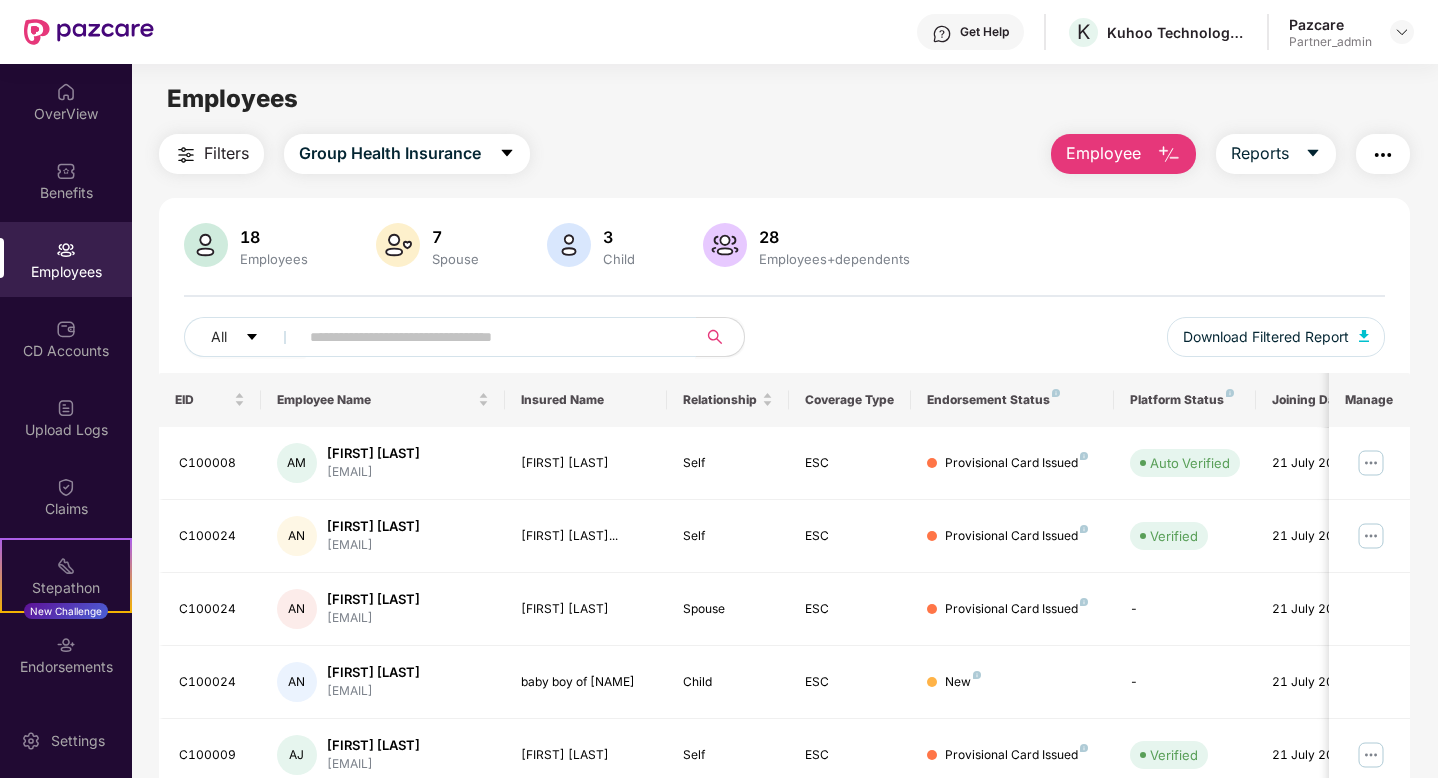 click at bounding box center [489, 337] 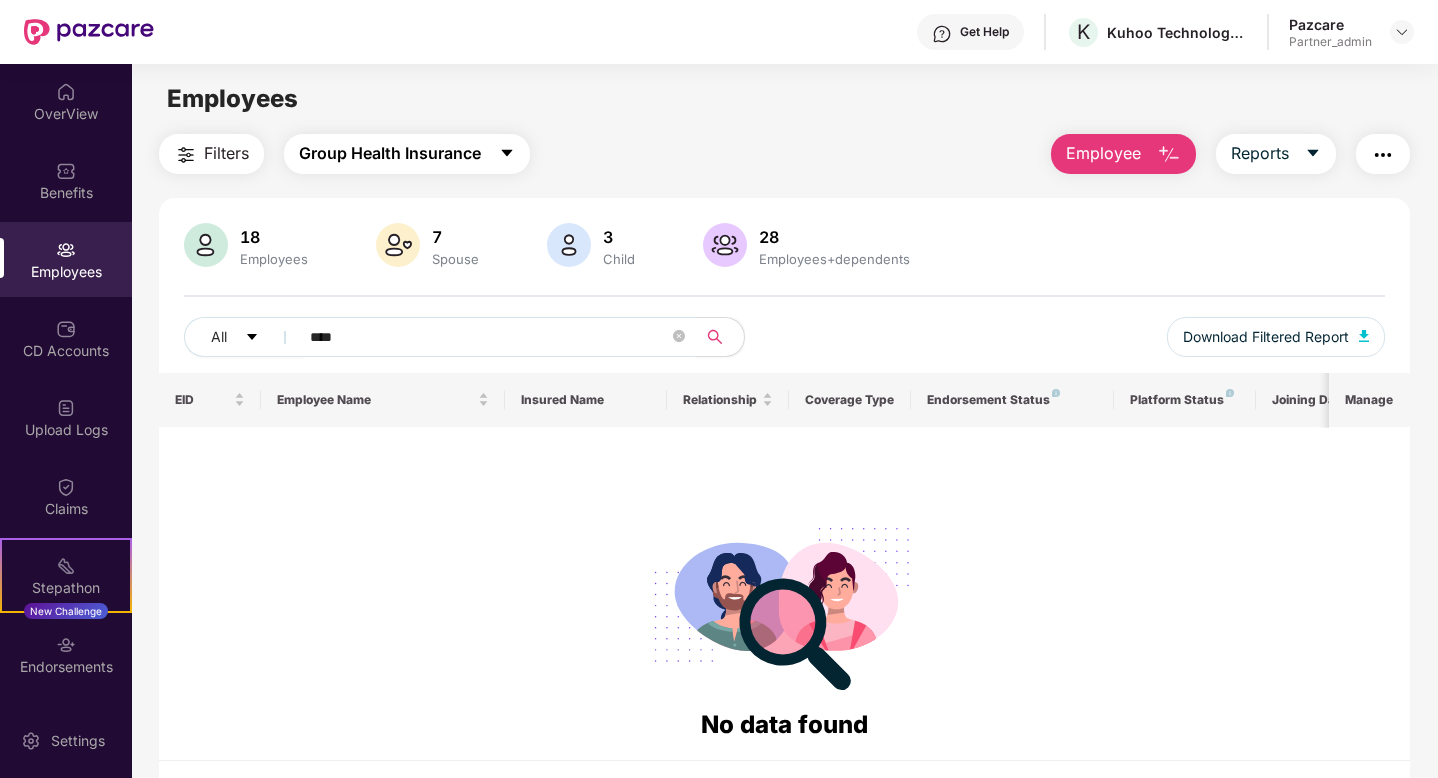 click on "Group Health Insurance" at bounding box center [390, 153] 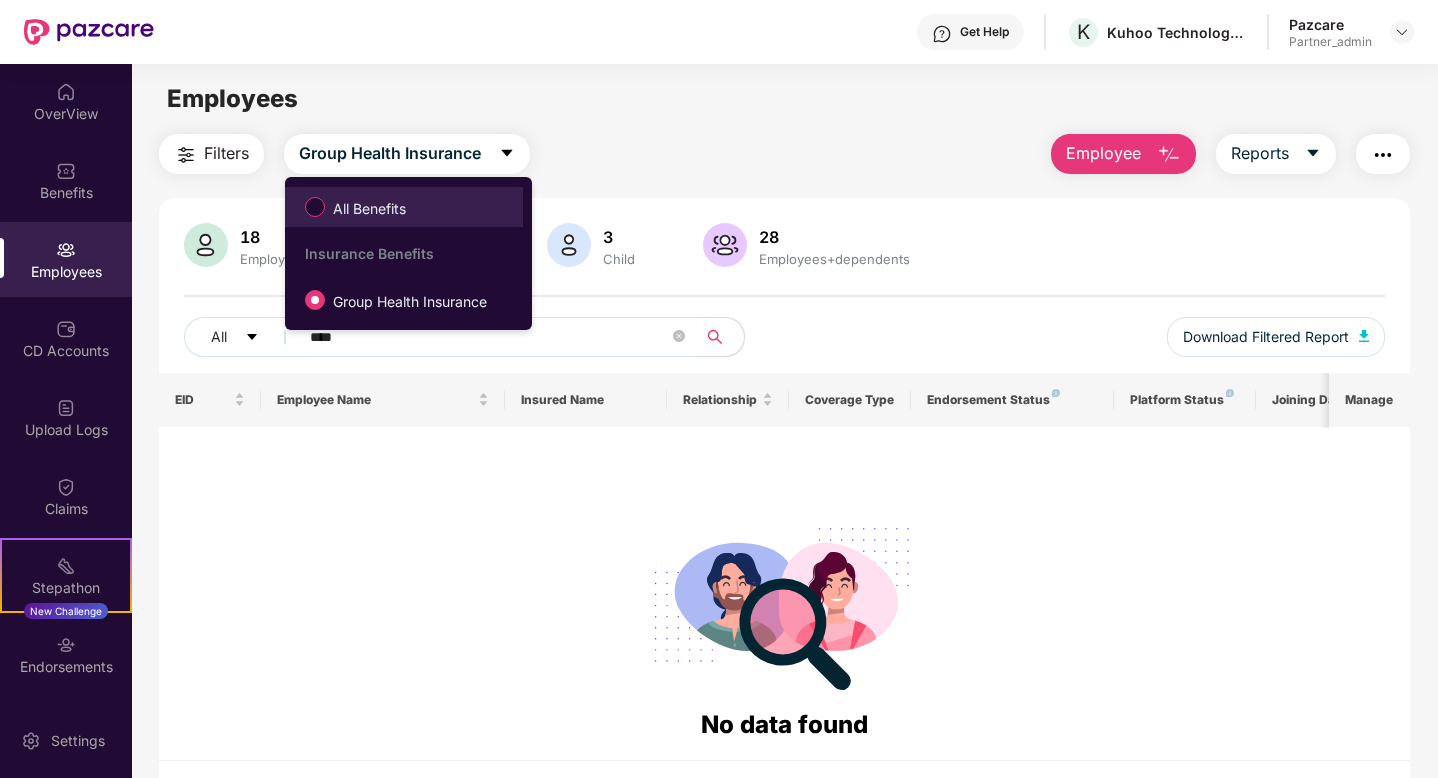 click on "All Benefits" at bounding box center [359, 207] 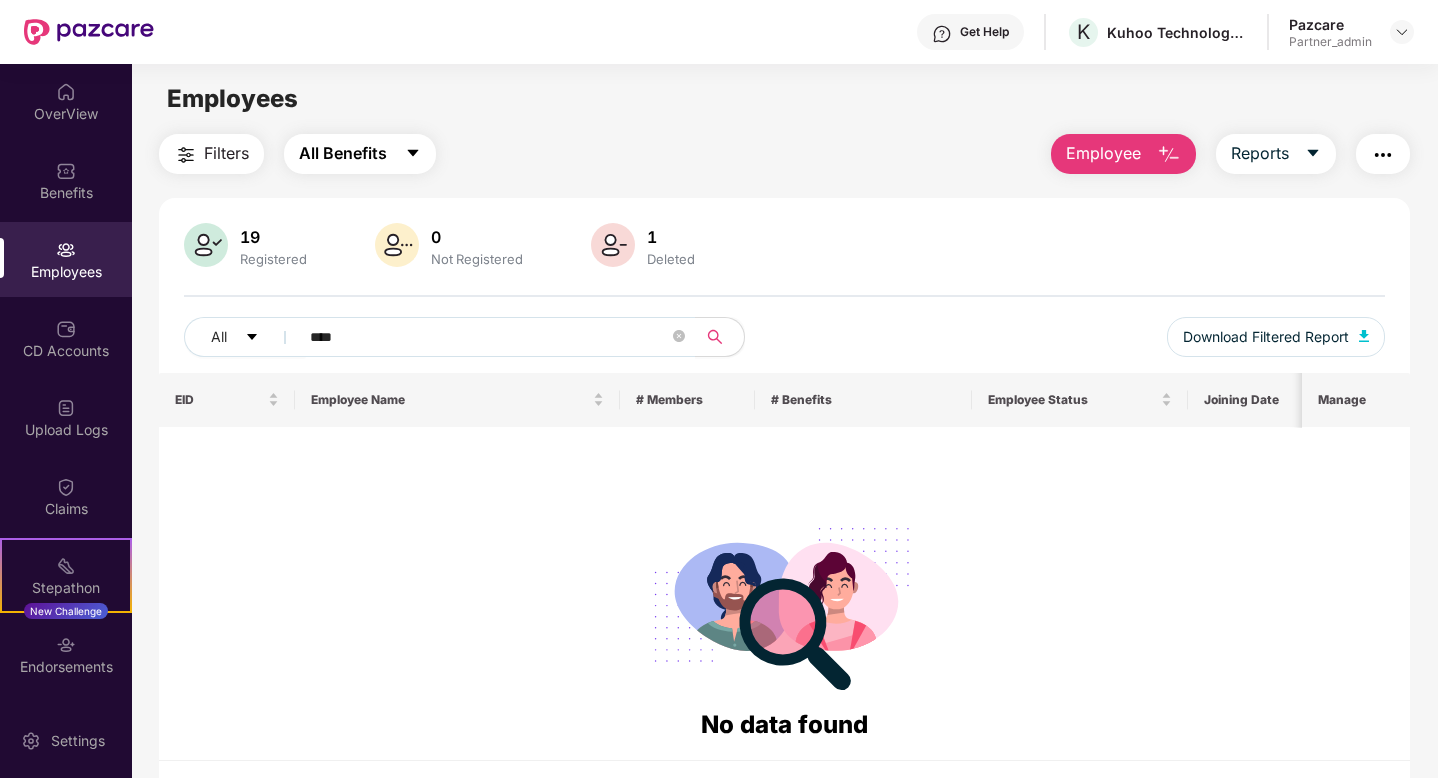 click on "All Benefits" at bounding box center (360, 154) 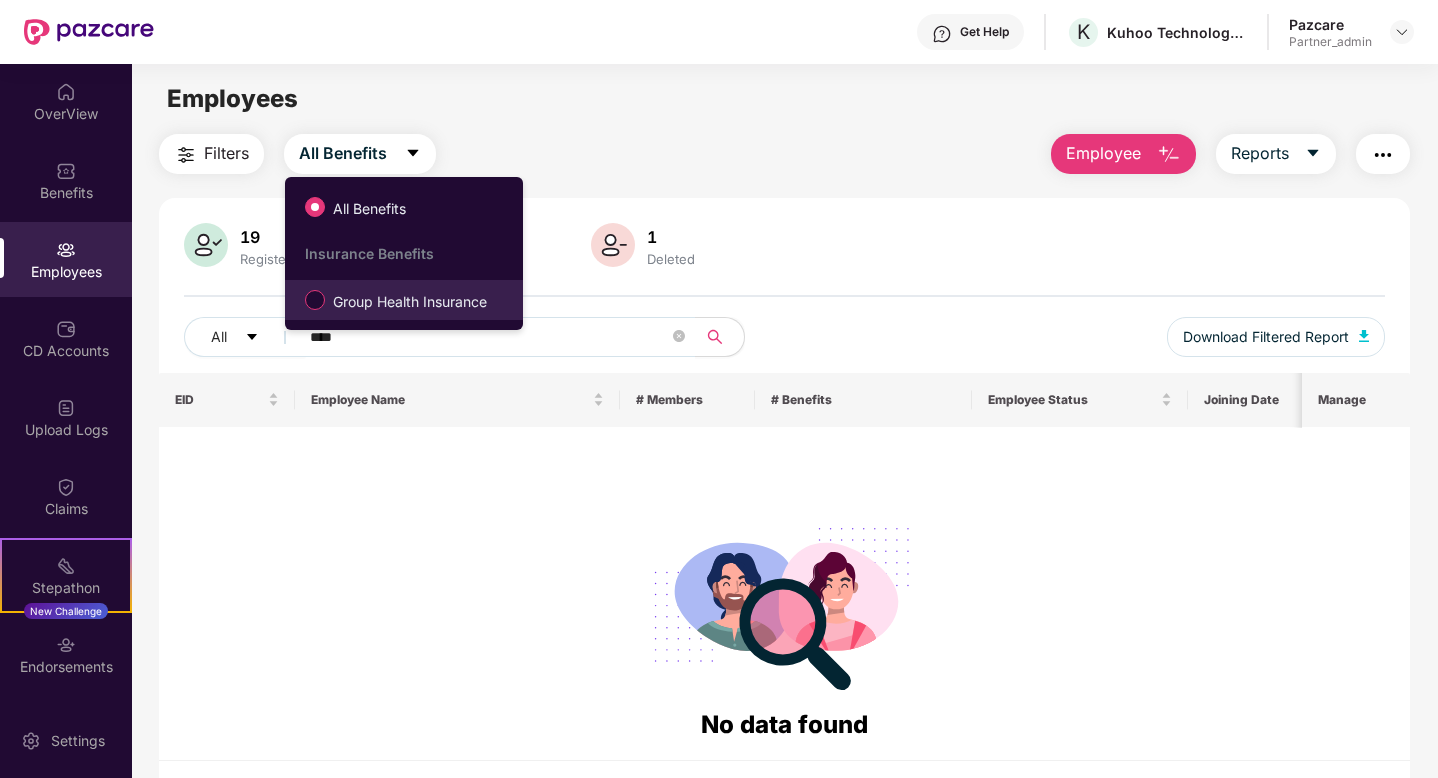 click on "Group Health Insurance" at bounding box center (410, 302) 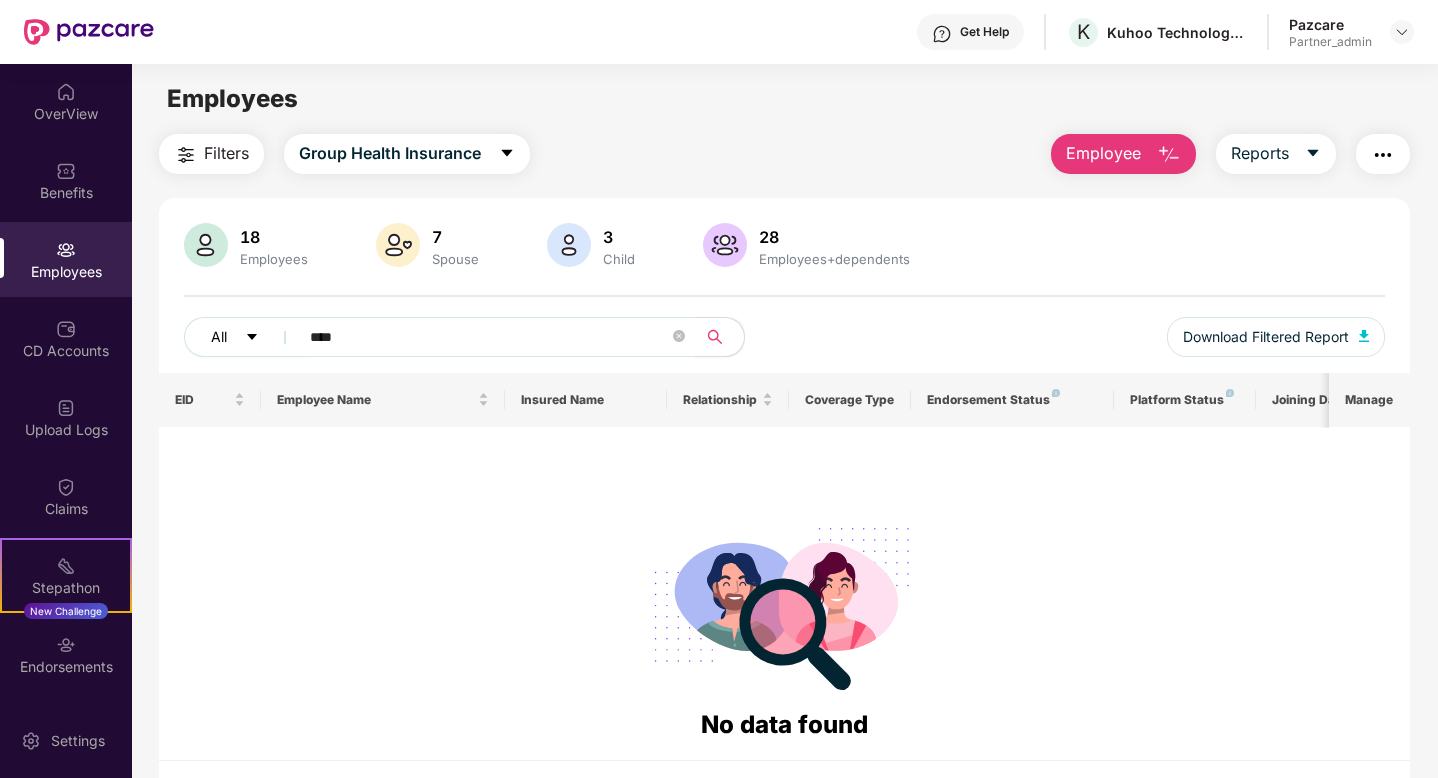 click 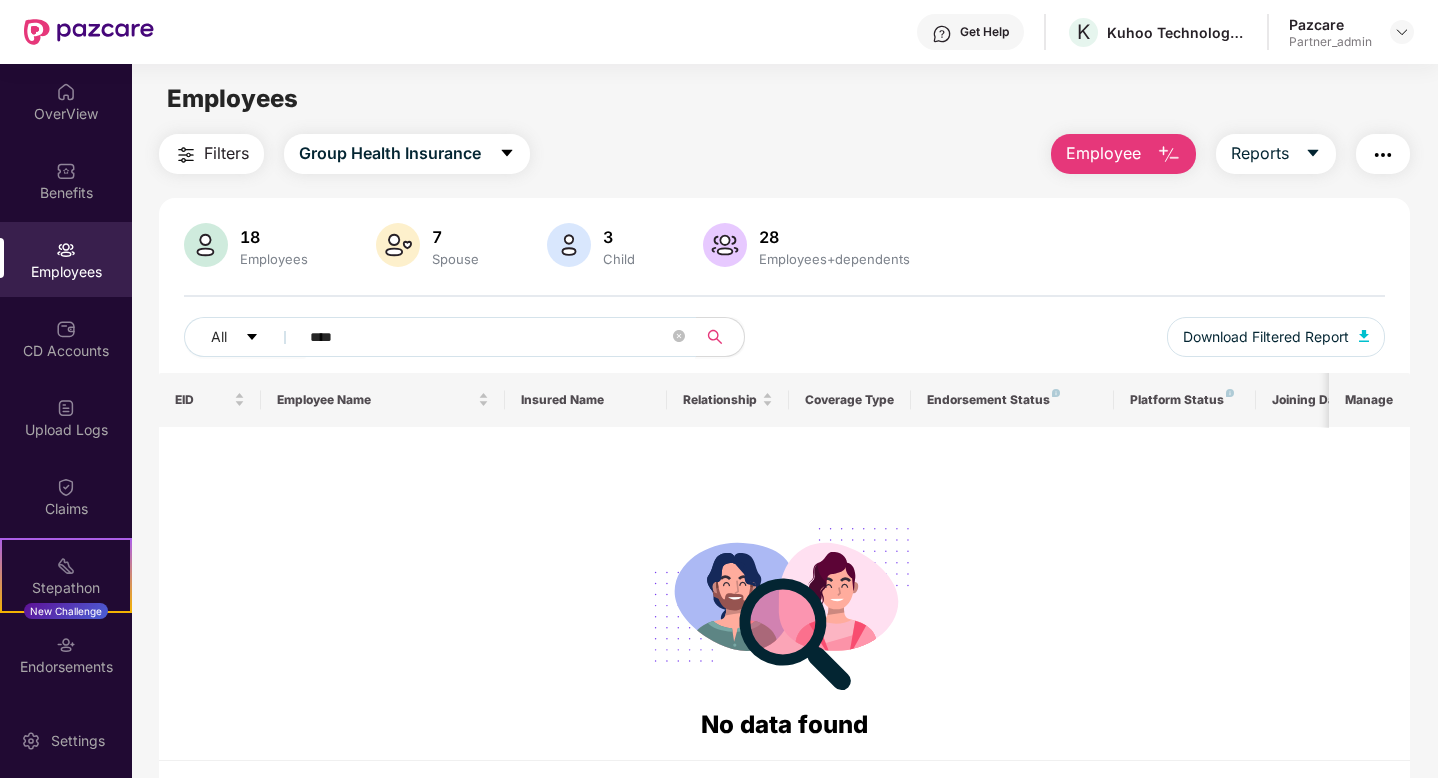 click on "****" at bounding box center (491, 337) 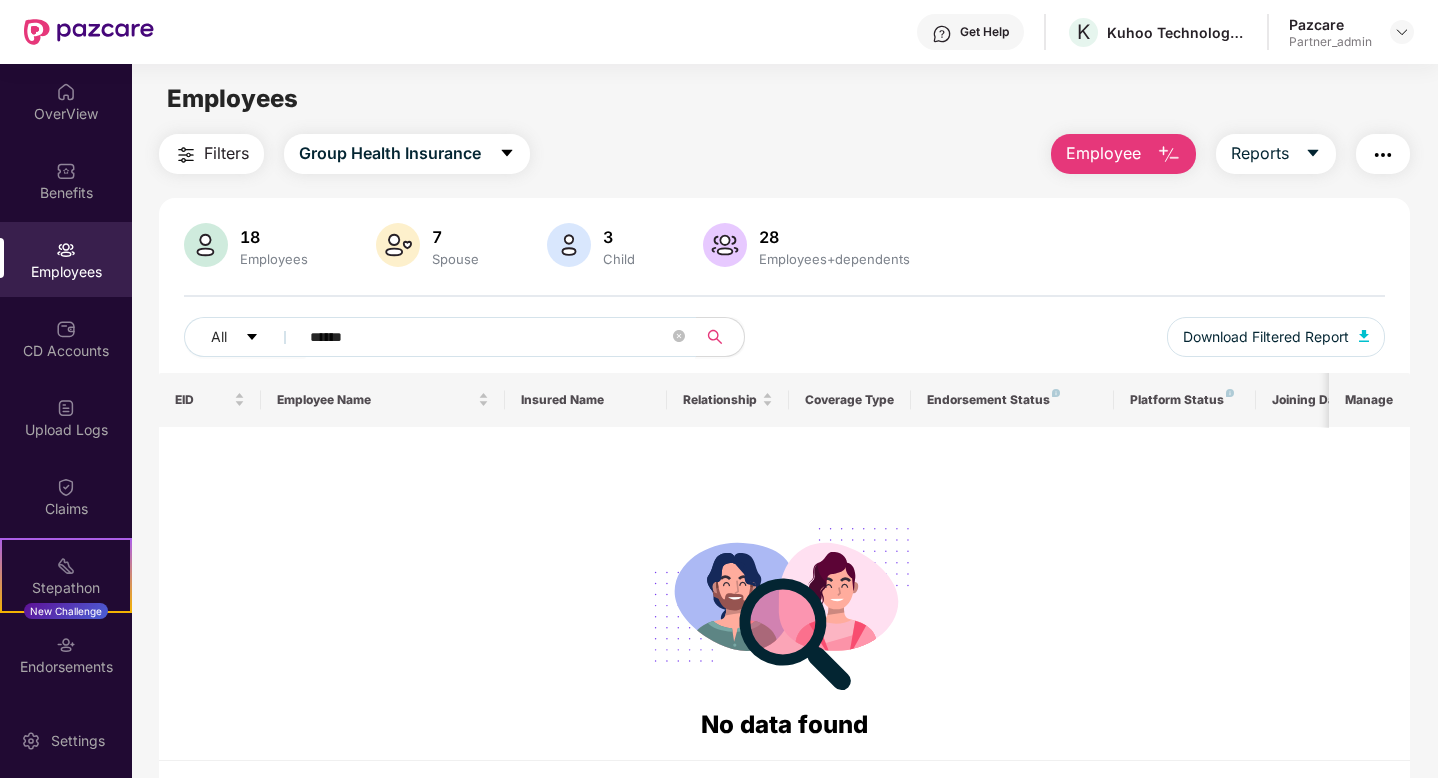 type on "******" 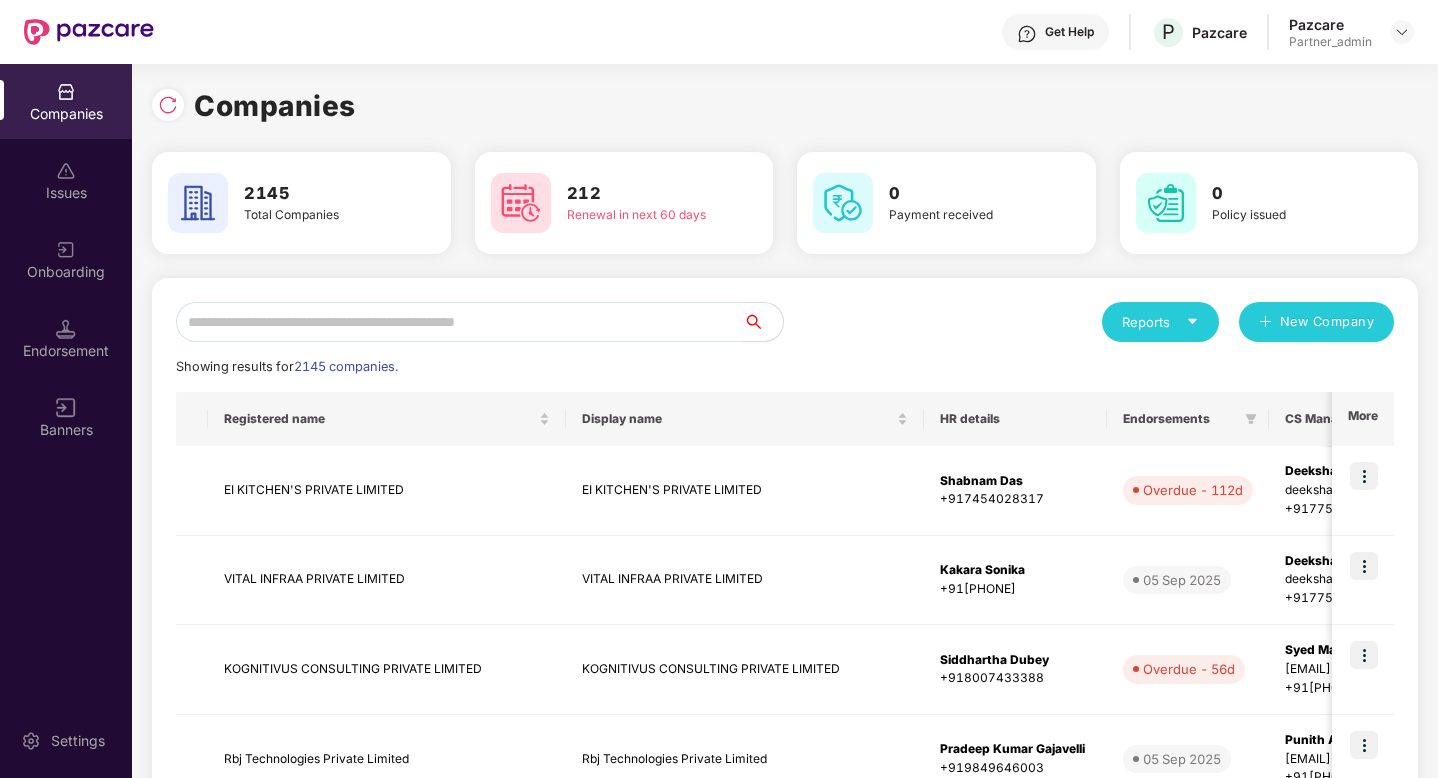 click at bounding box center [459, 322] 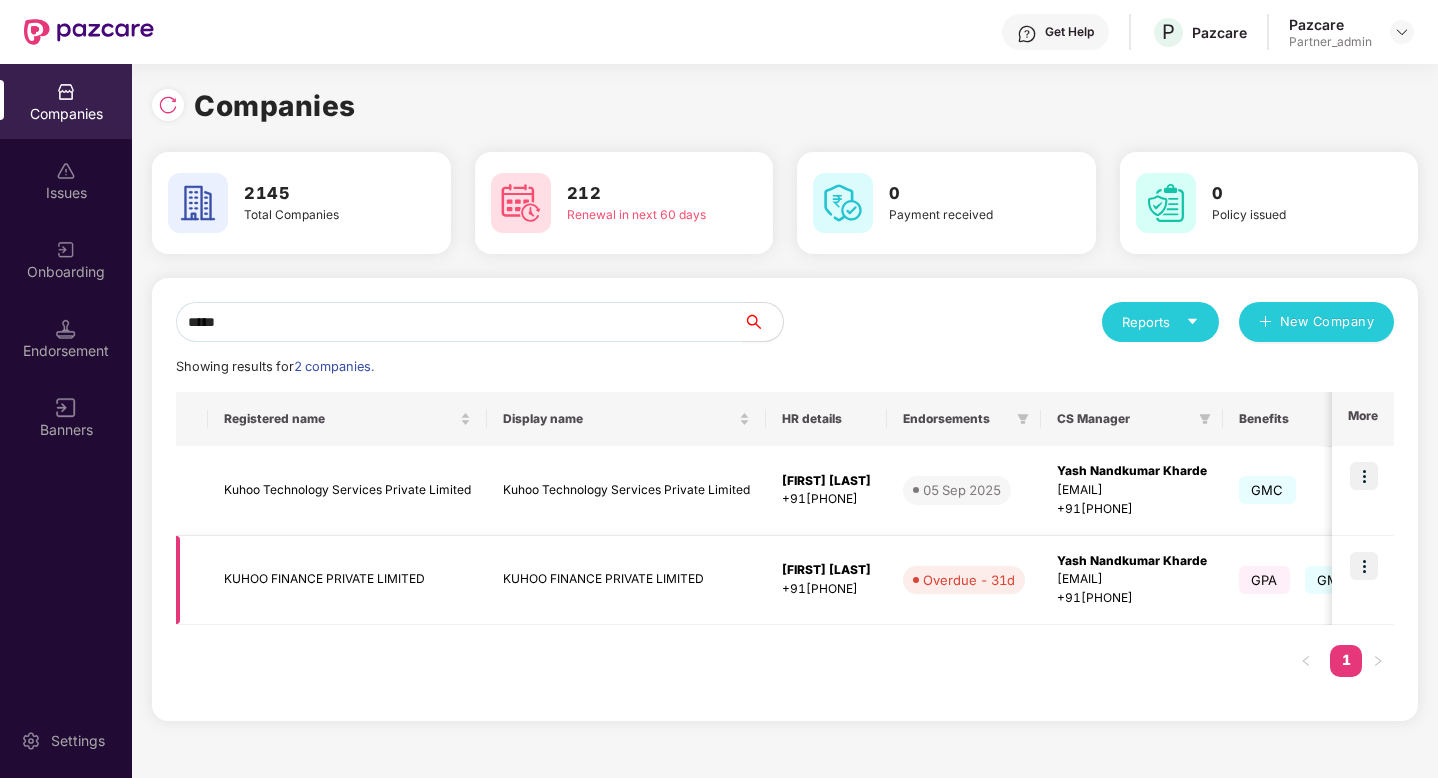 type on "*****" 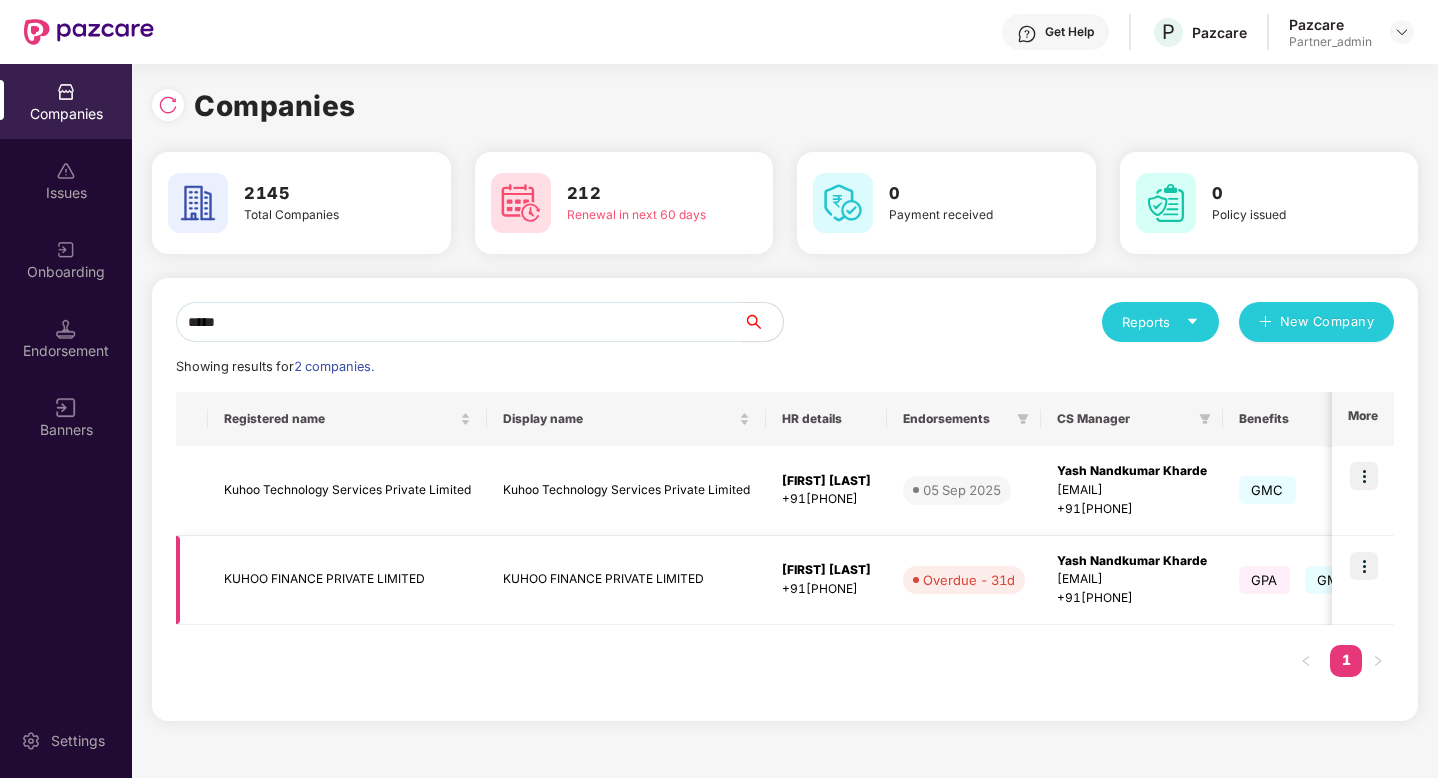 click at bounding box center (1364, 566) 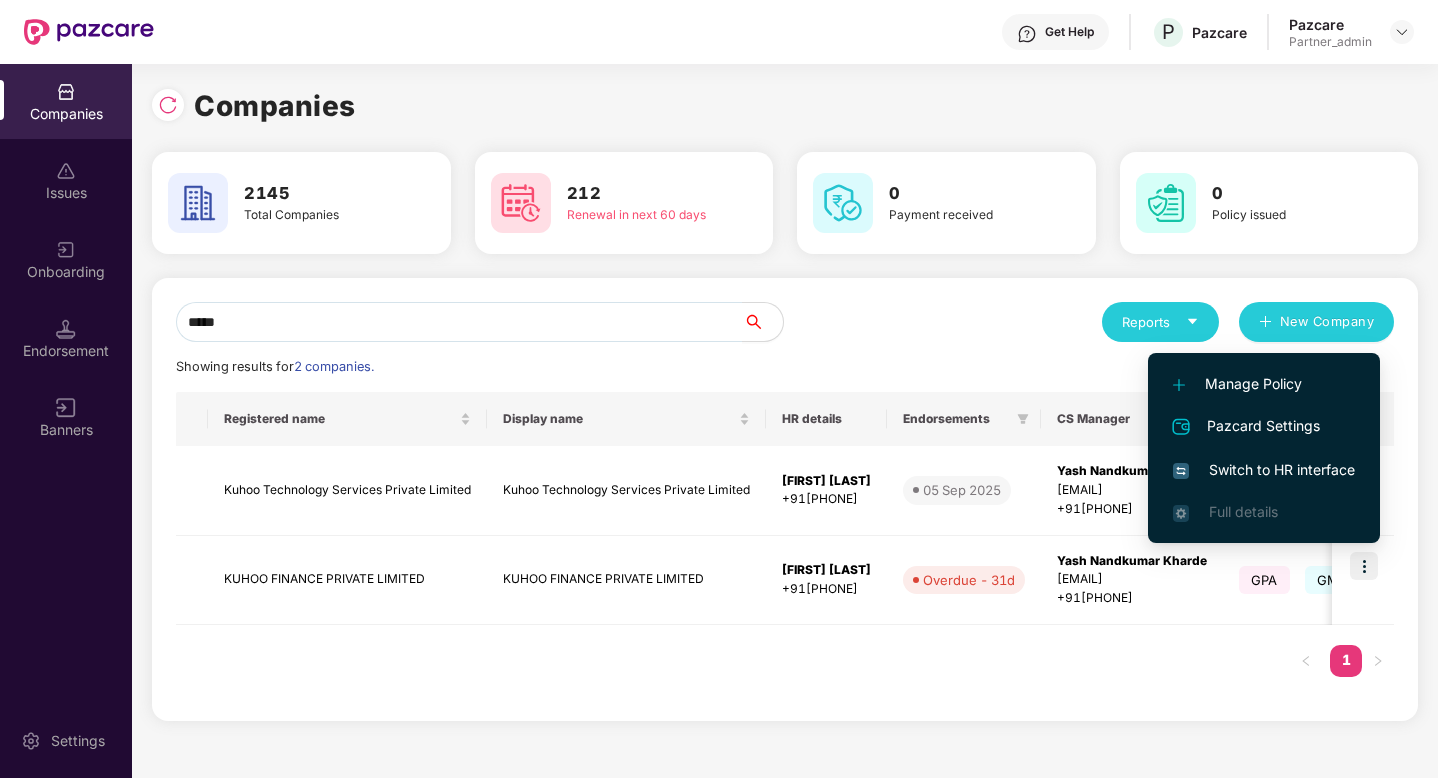 click on "Switch to HR interface" at bounding box center [1264, 470] 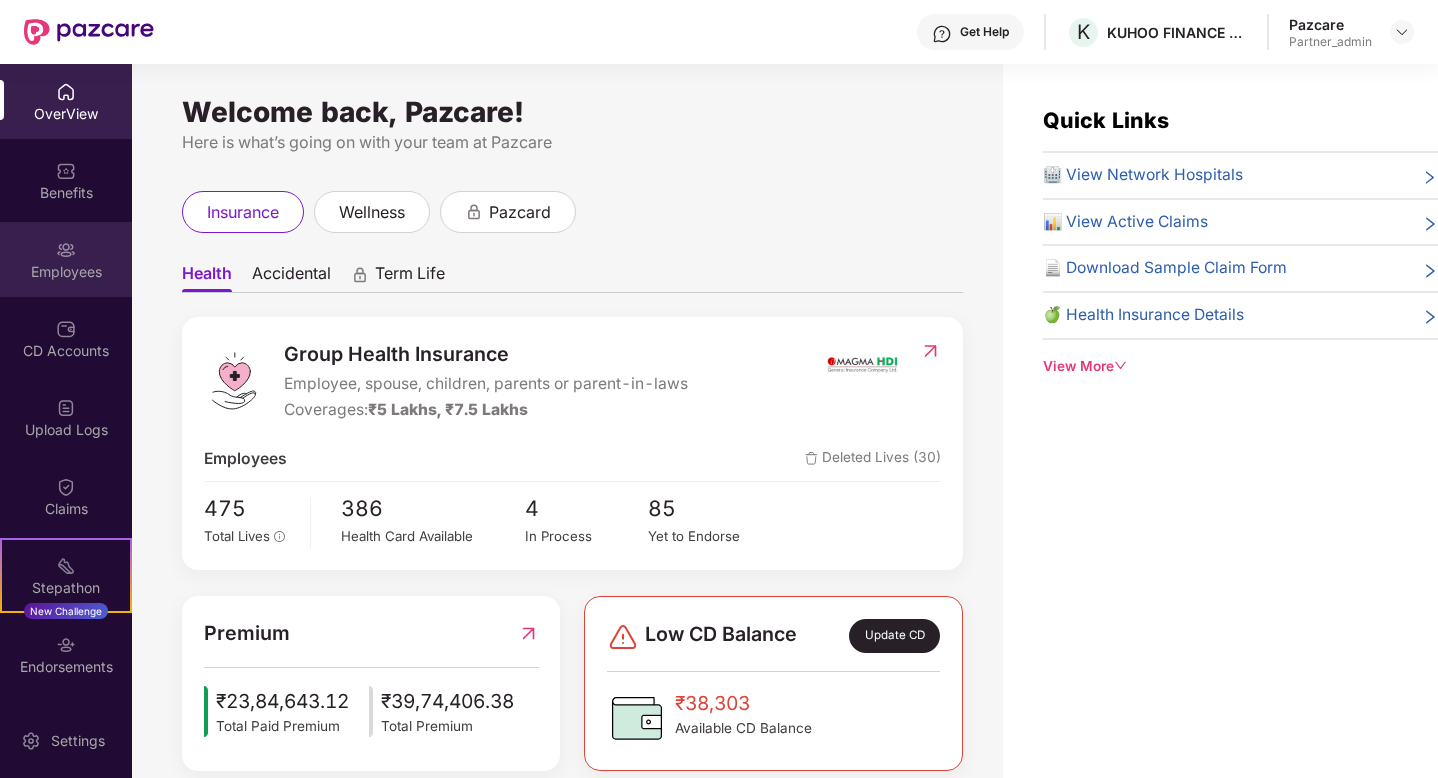click on "Employees" at bounding box center [66, 272] 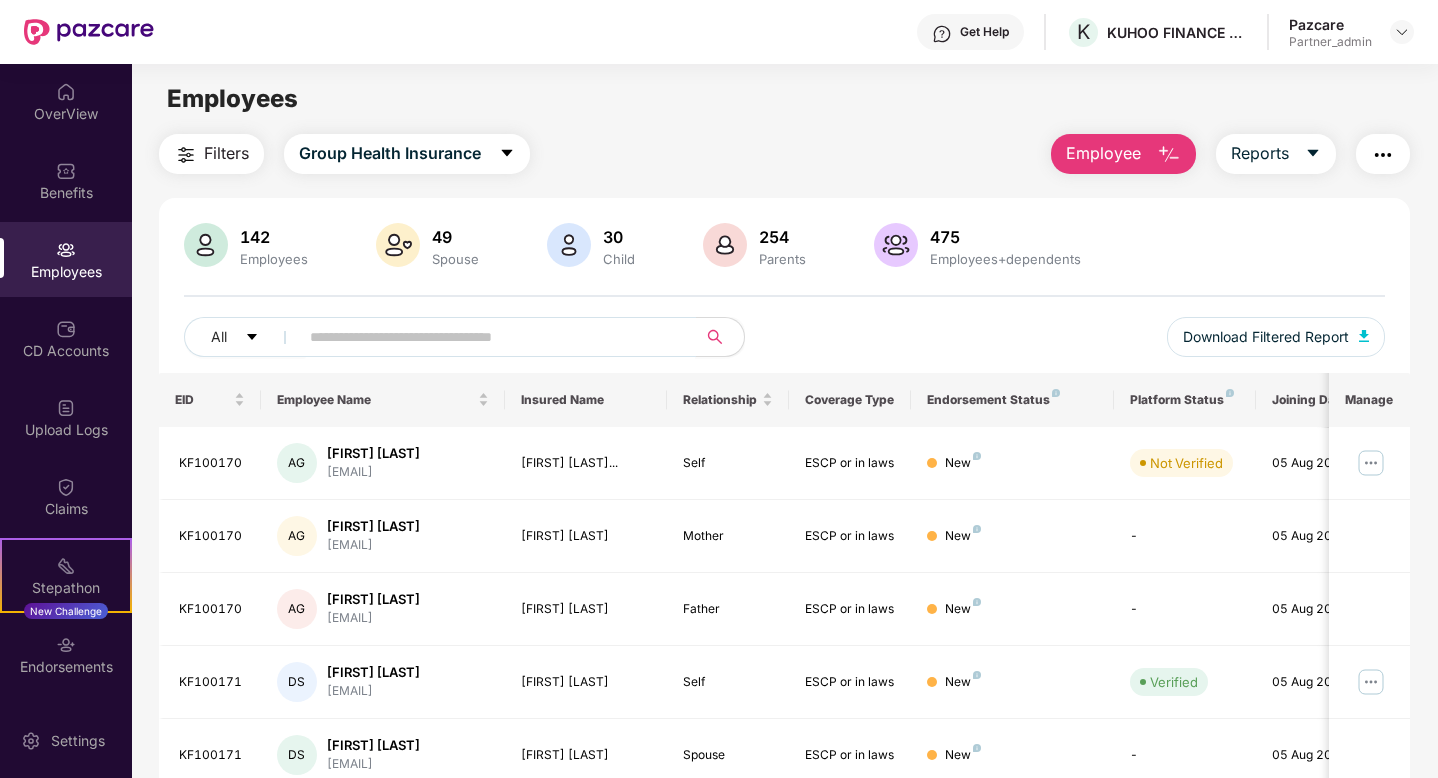 click at bounding box center [489, 337] 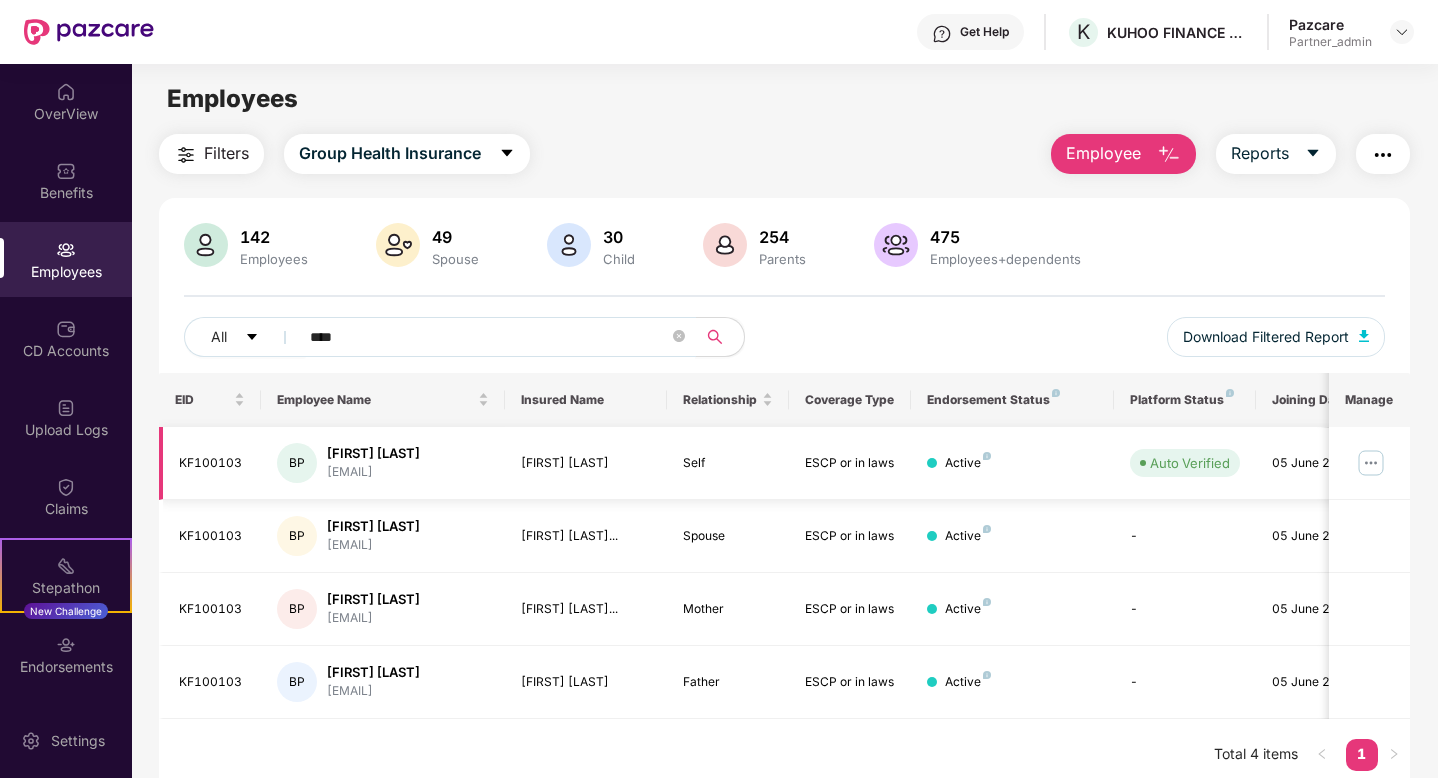 type on "****" 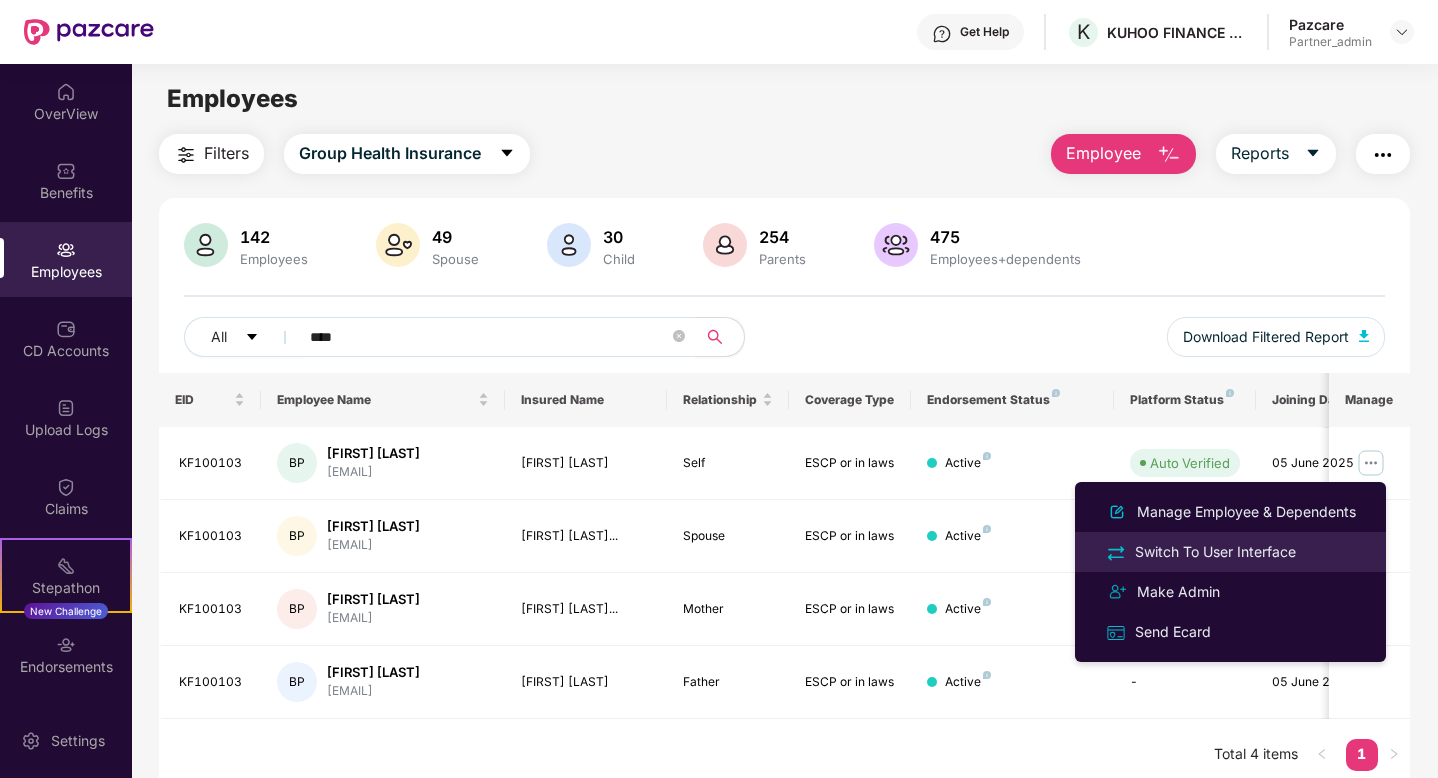 click on "Switch To User Interface" at bounding box center (1215, 552) 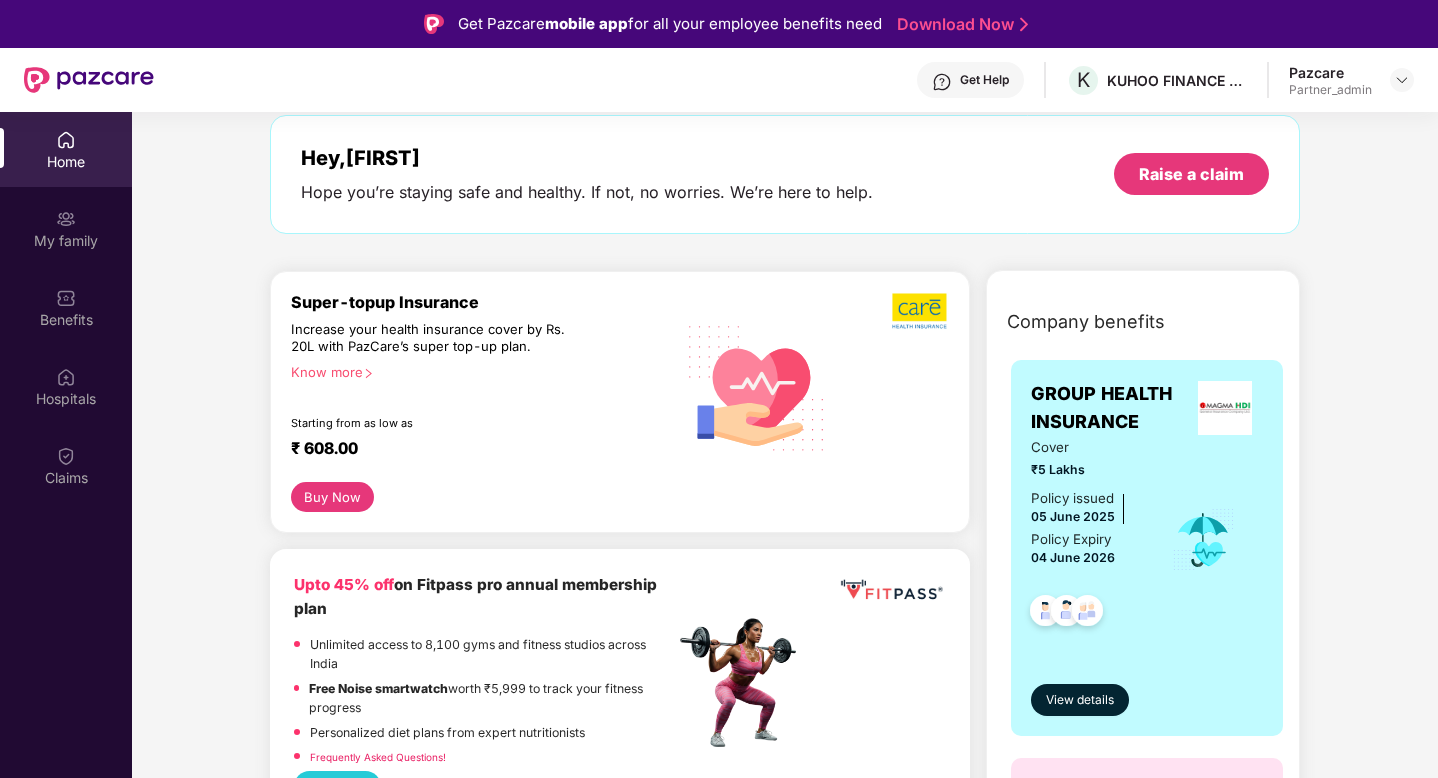 scroll, scrollTop: 101, scrollLeft: 0, axis: vertical 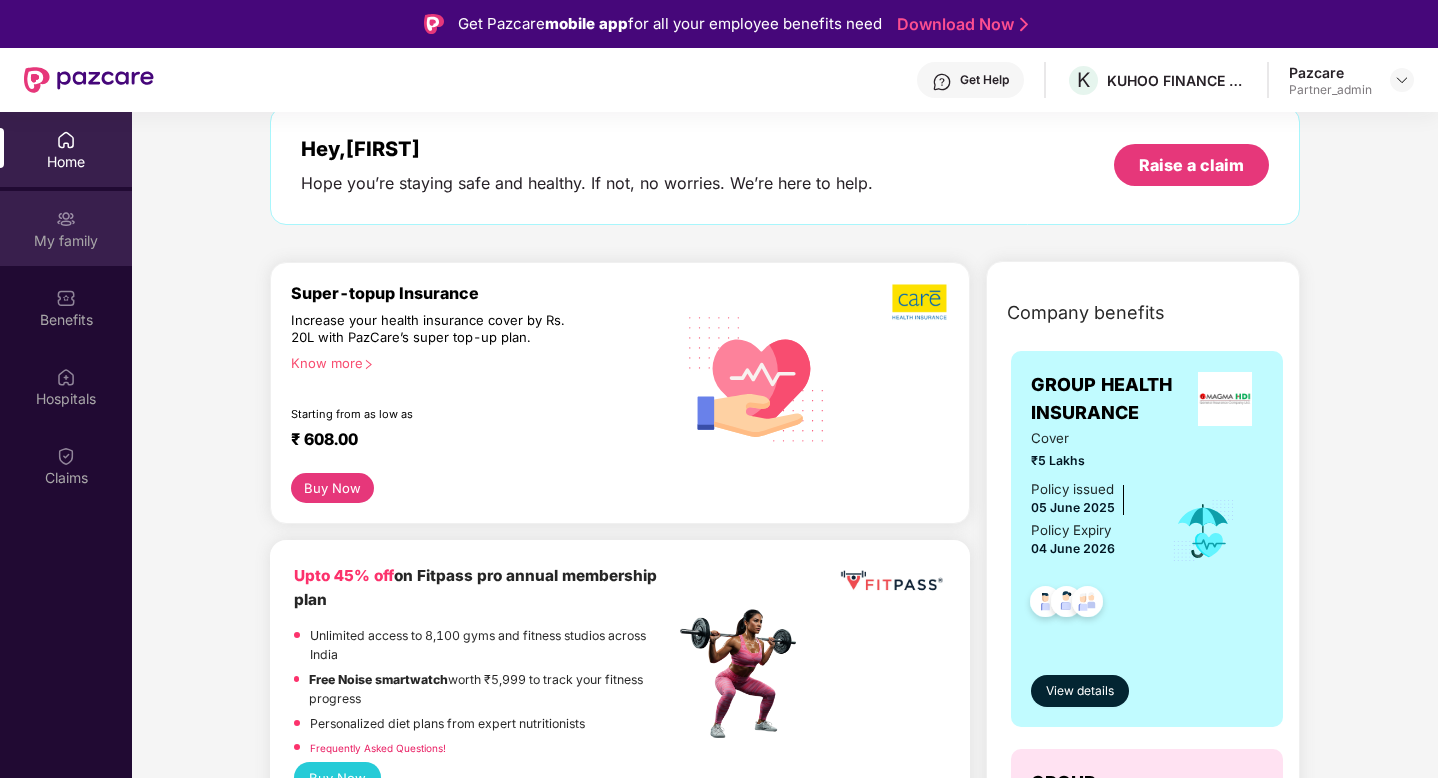 click on "My family" at bounding box center [66, 228] 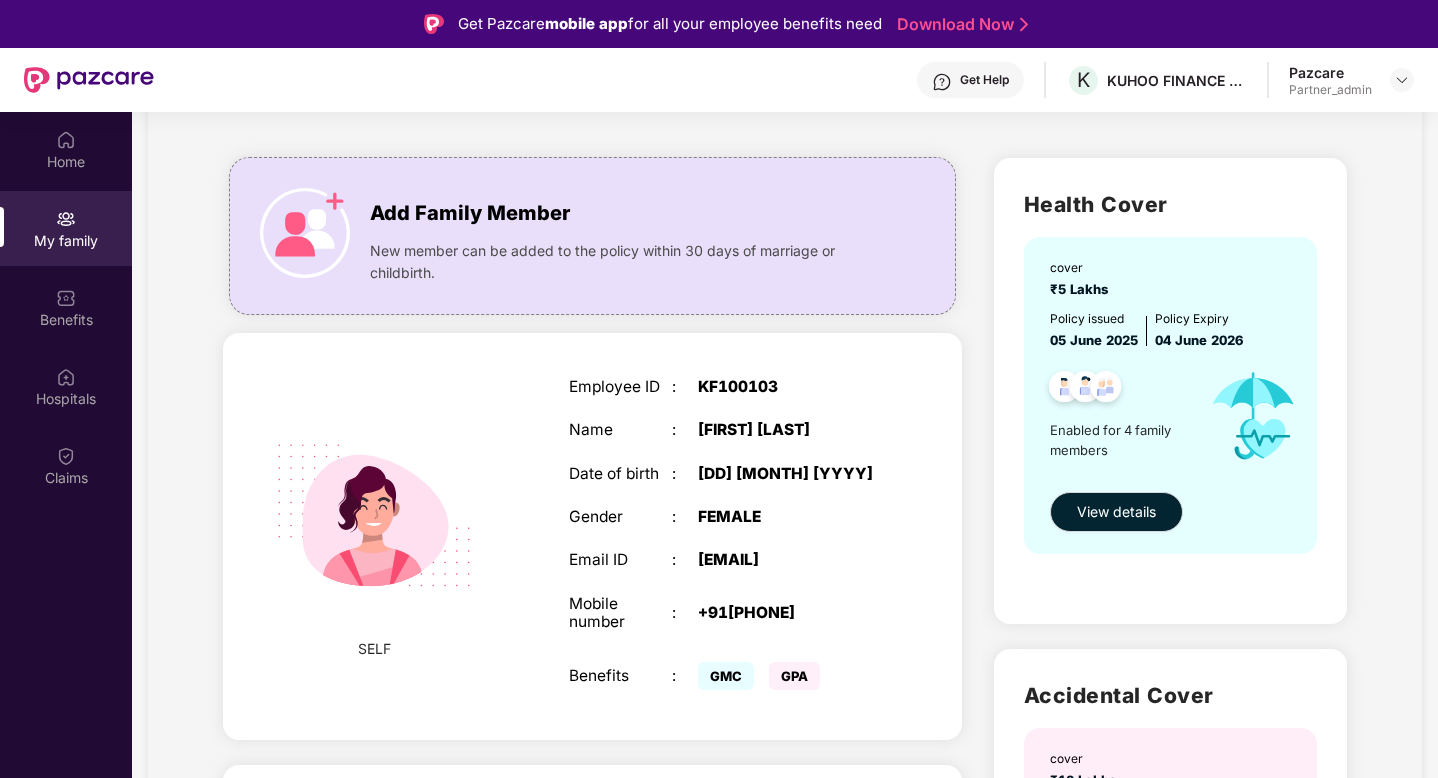 scroll, scrollTop: 106, scrollLeft: 0, axis: vertical 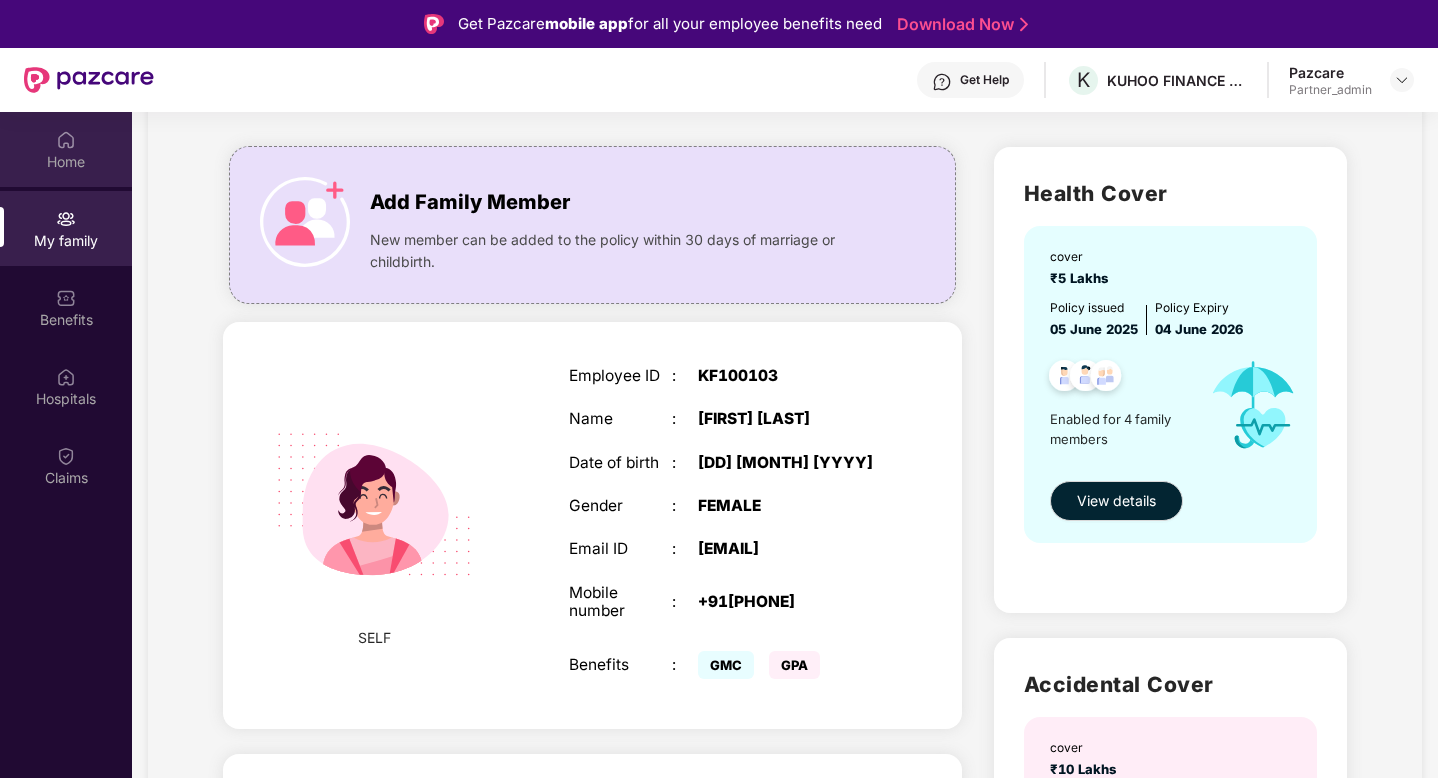 click on "Home" at bounding box center [66, 162] 